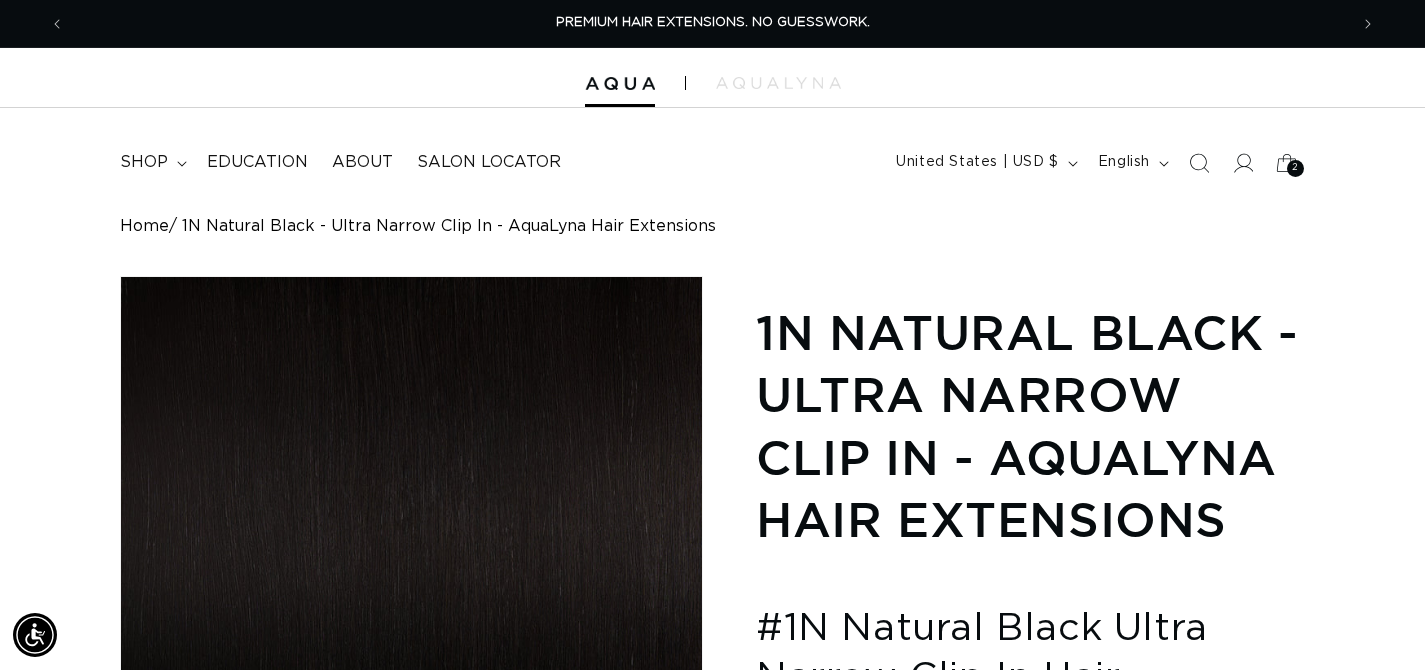 scroll, scrollTop: 1359, scrollLeft: 0, axis: vertical 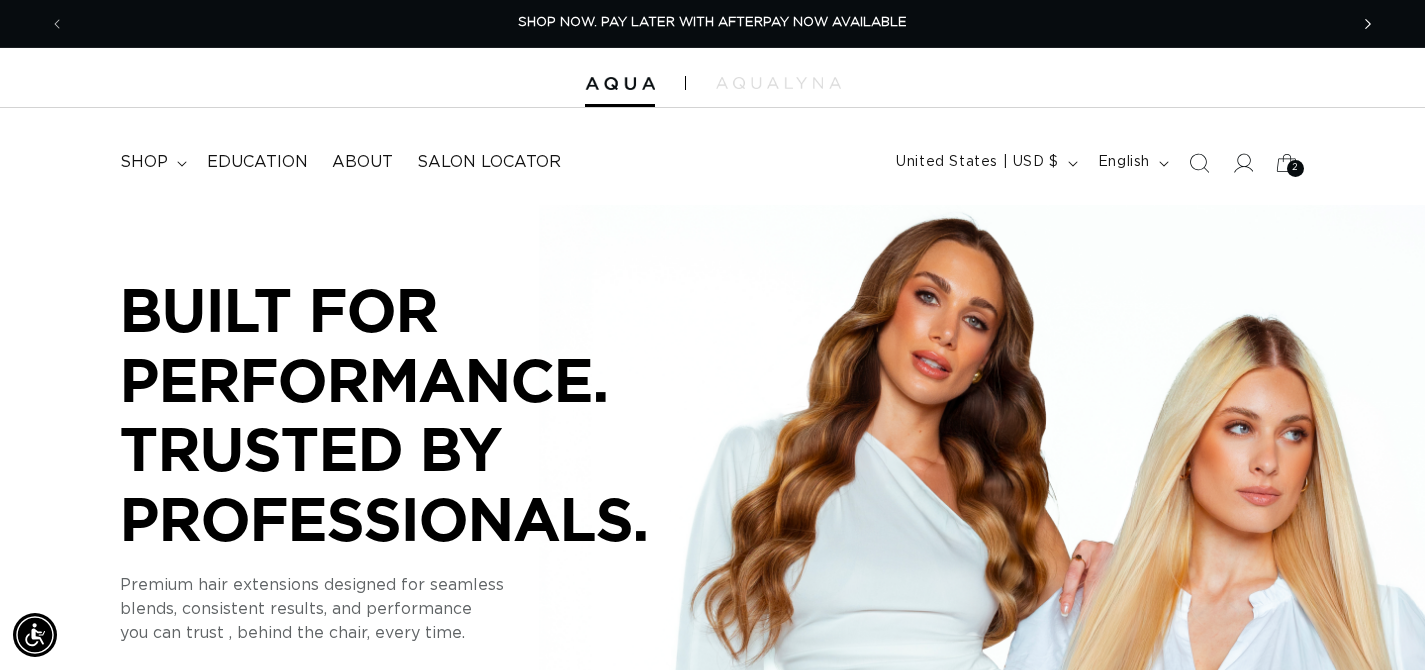 click 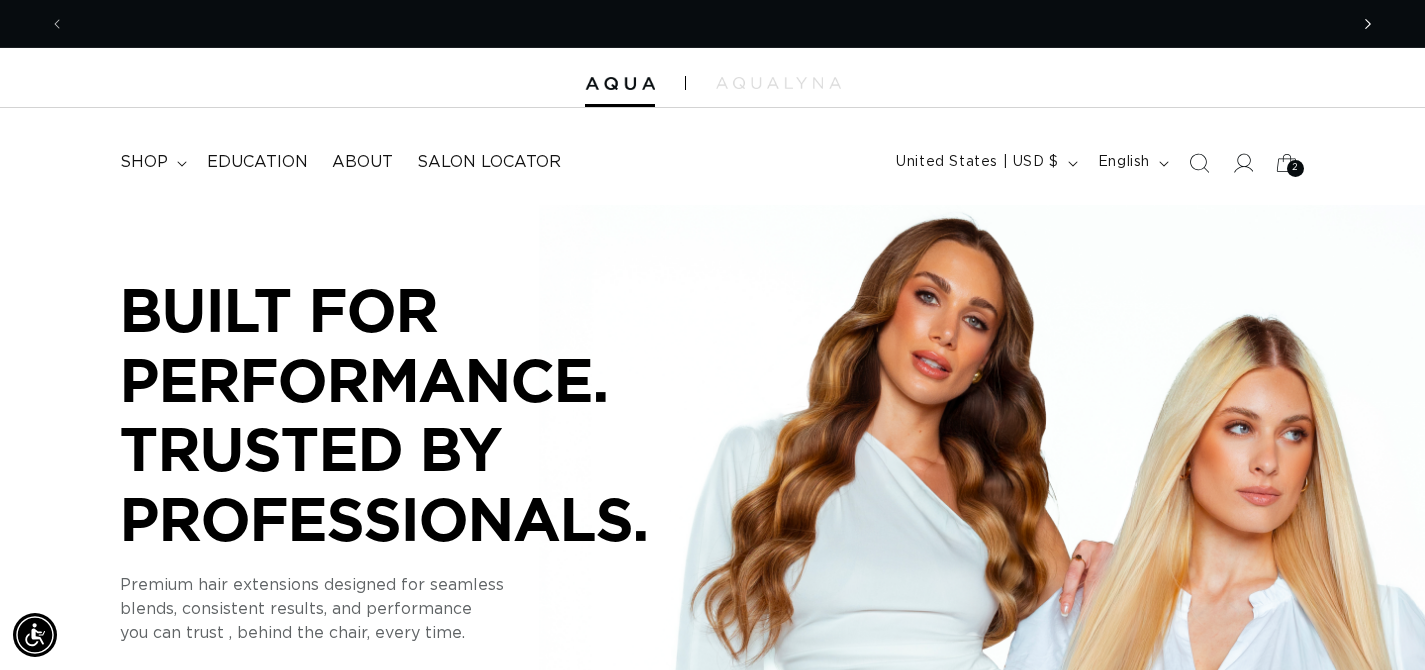 scroll, scrollTop: 0, scrollLeft: 2566, axis: horizontal 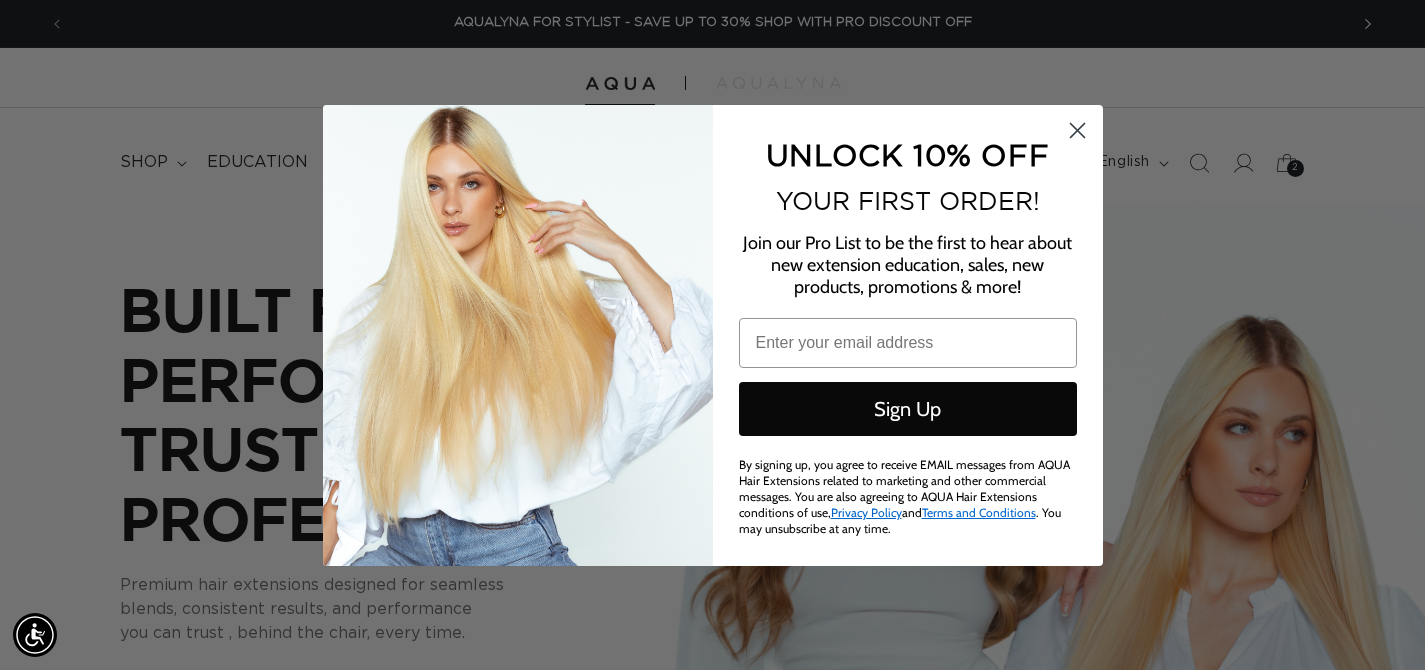 click on "Close dialog UNLOCK 10% OFF  YOUR FIRST ORDER!
Join our Pro List to be the first to hear about new extension education, sales, new products, promotions & more! Email Sign Up By signing up, you agree to receive EMAIL messages from AQUA Hair Extensions related to marketing and other commercial messages. You are also agreeing to AQUA Hair Extensions conditions of use,  Privacy Policy  and  Terms and Conditions . You may unsubscribe at any time.  Submit" at bounding box center [712, 335] 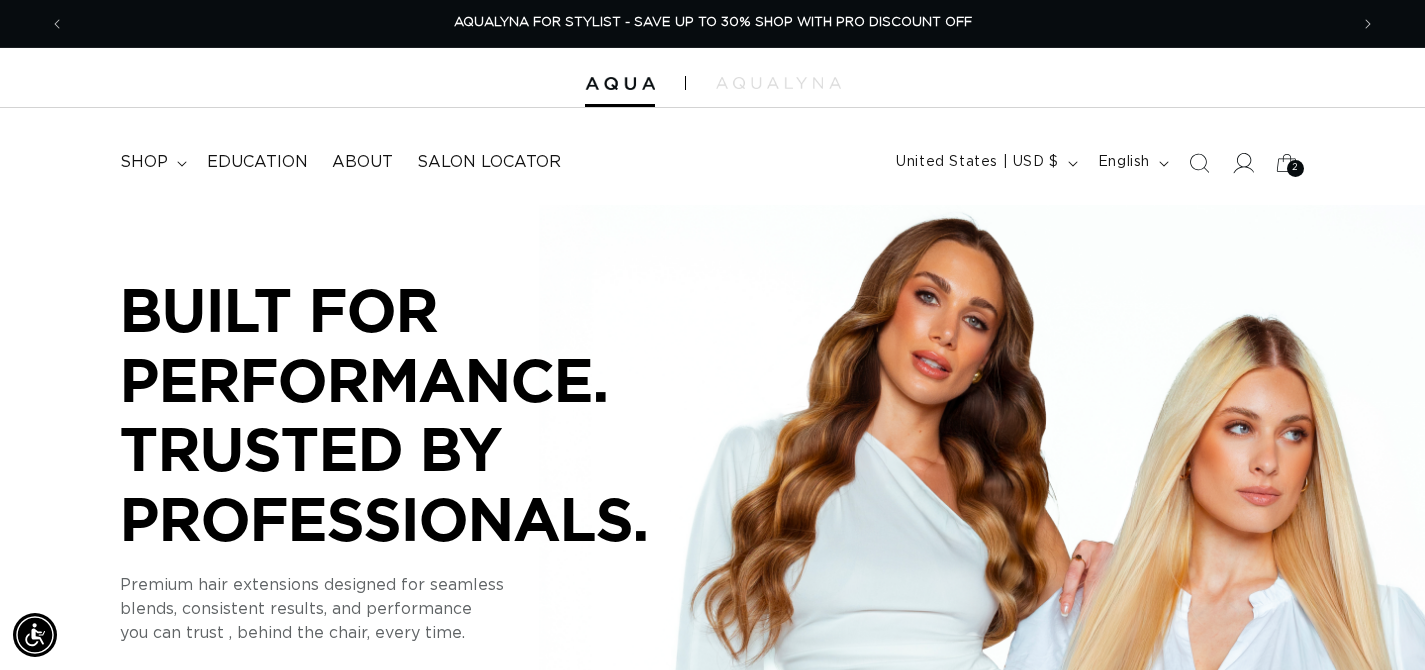 click 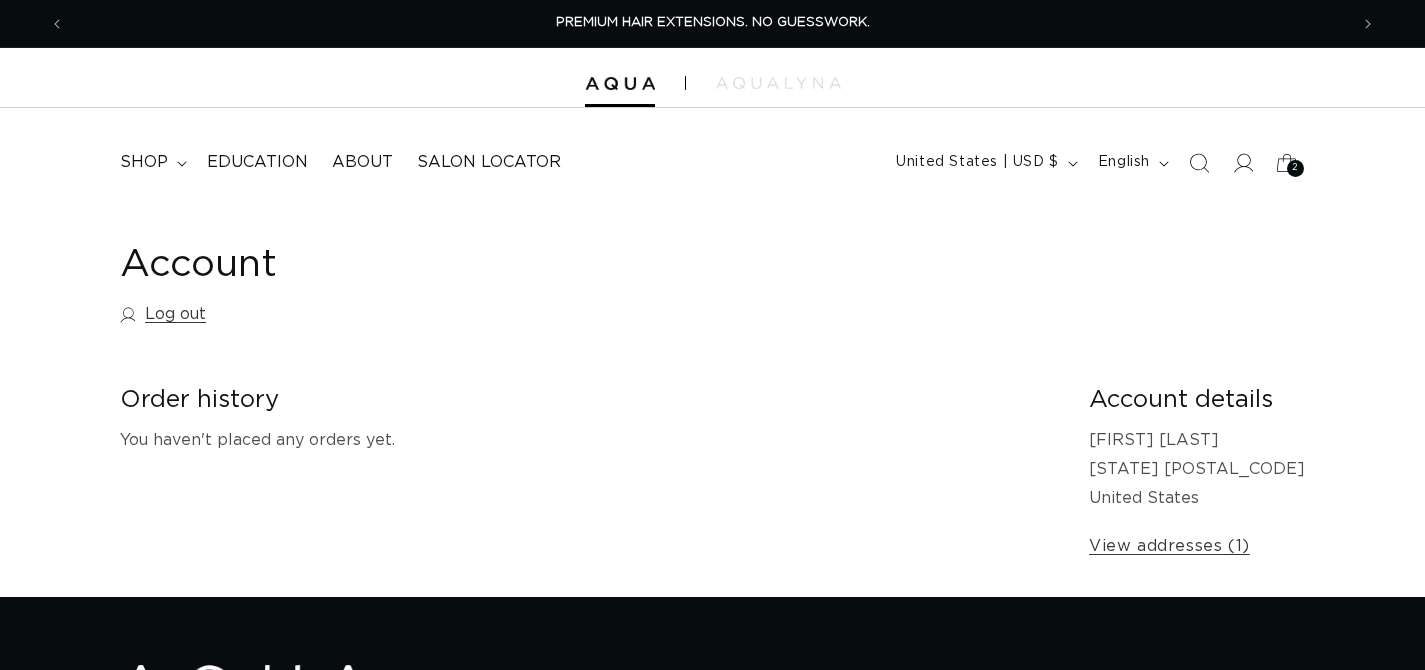 scroll, scrollTop: 0, scrollLeft: 0, axis: both 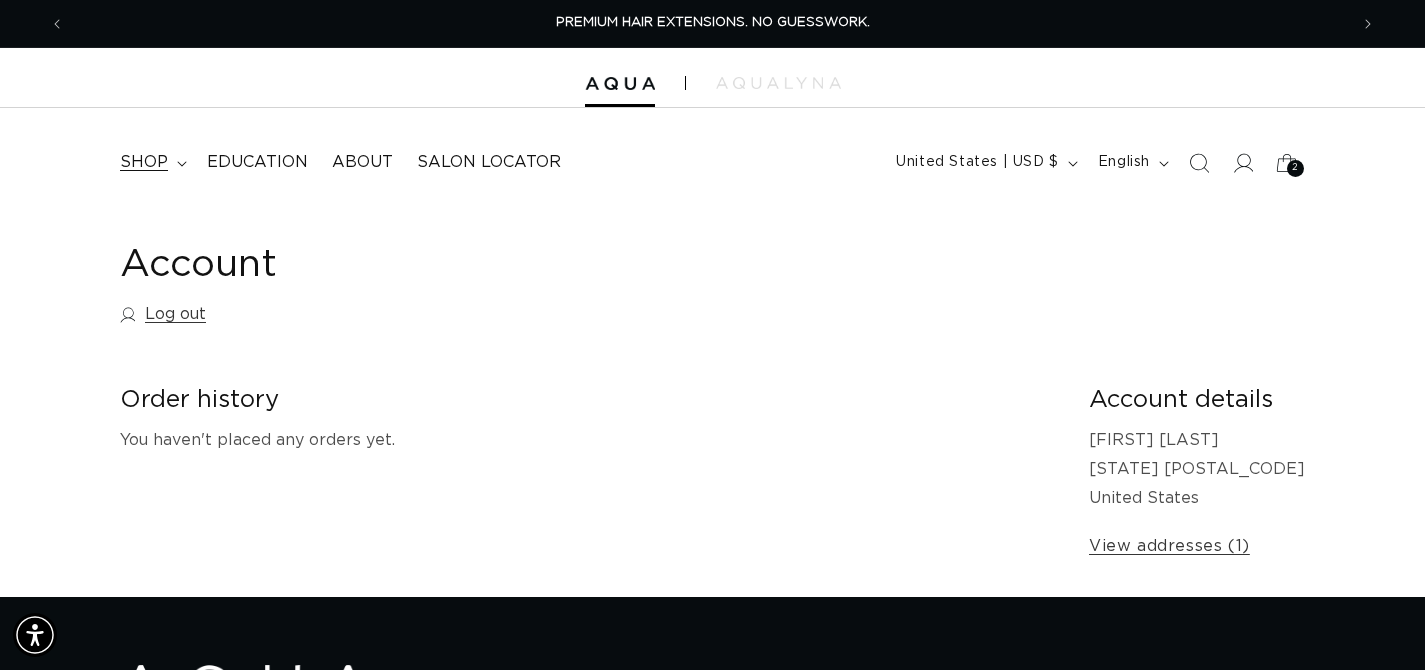 click on "shop" at bounding box center (144, 162) 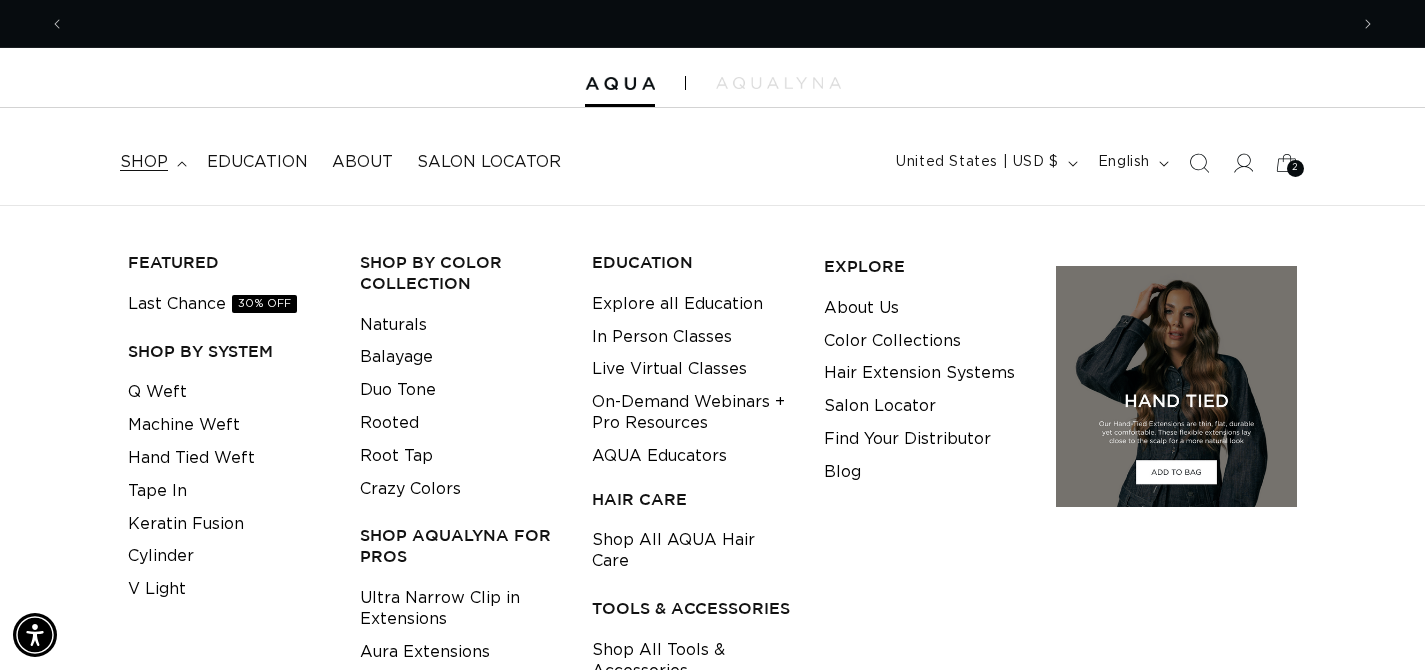 scroll, scrollTop: 0, scrollLeft: 0, axis: both 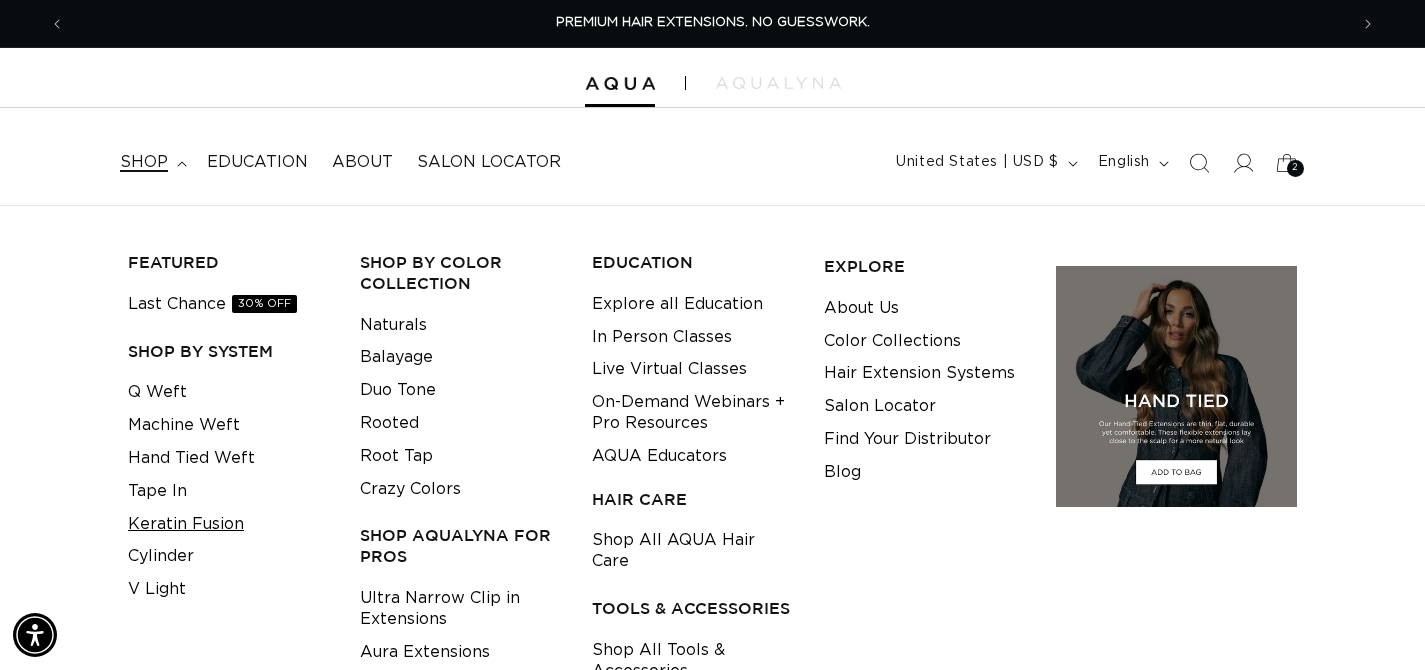 click on "Keratin Fusion" at bounding box center (186, 524) 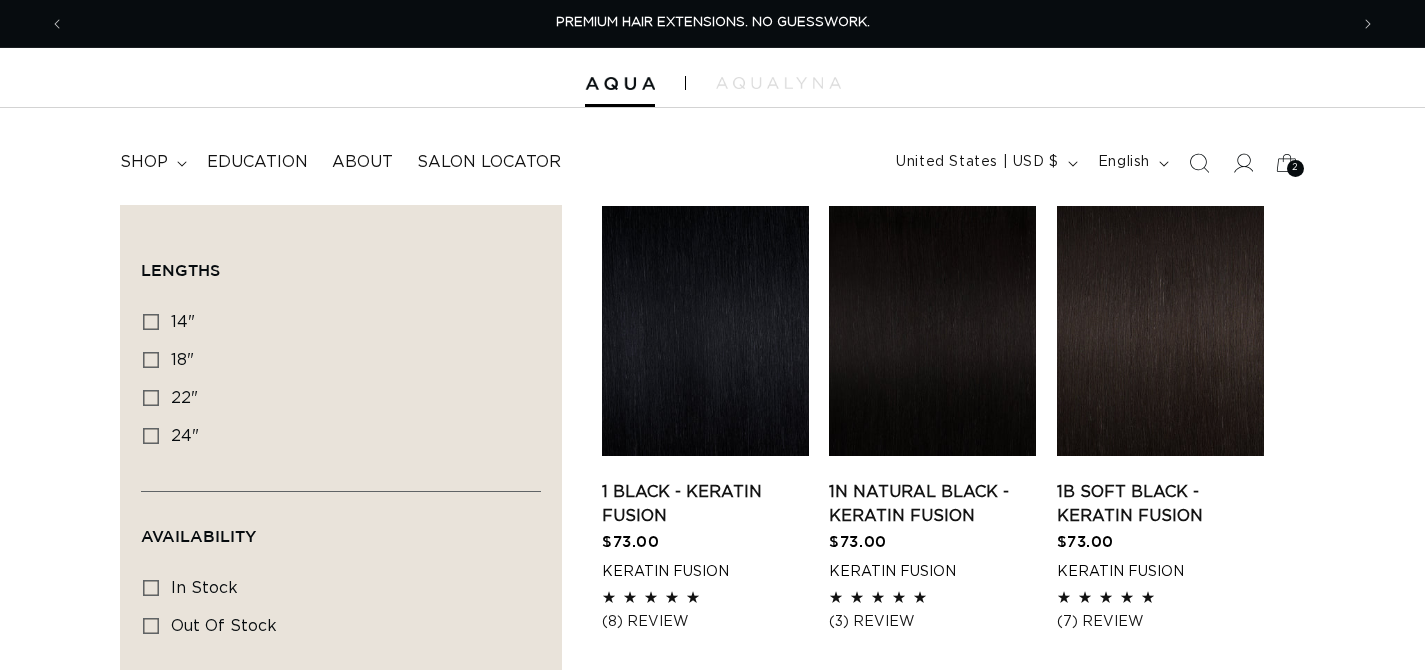 scroll, scrollTop: 0, scrollLeft: 0, axis: both 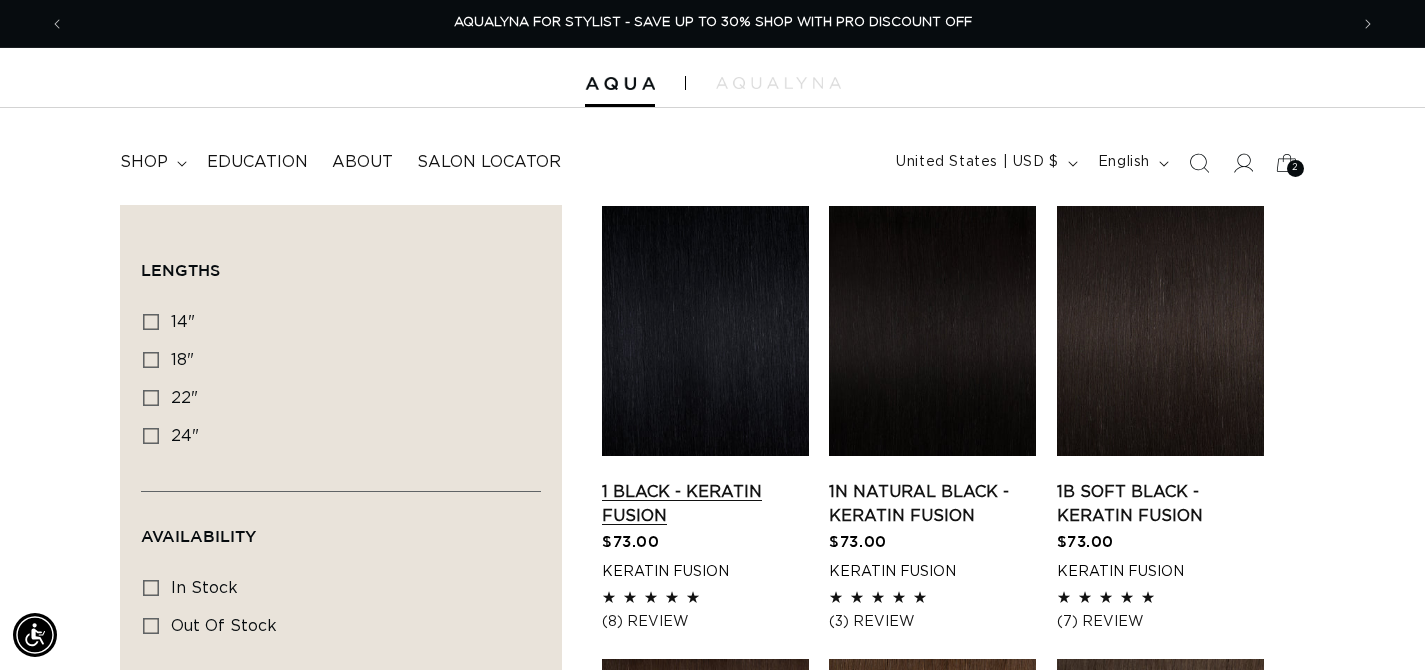 click on "1 Black - Keratin Fusion" at bounding box center (705, 504) 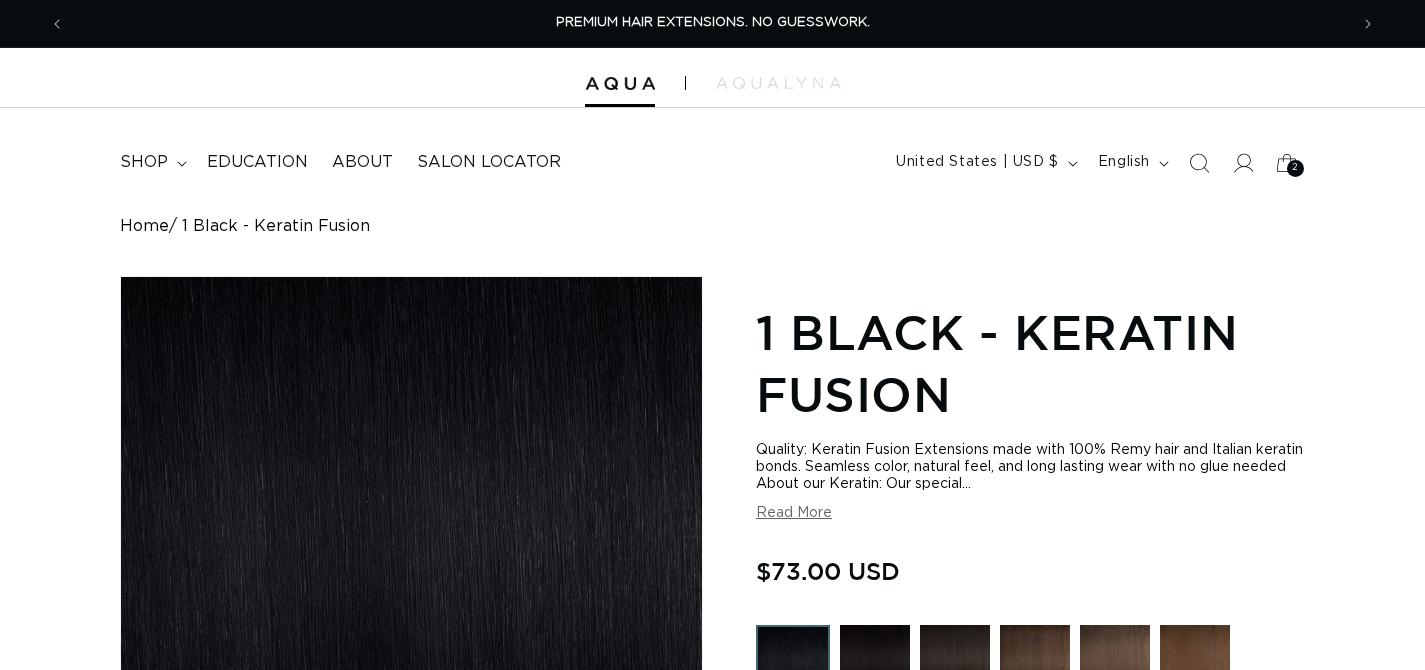 scroll, scrollTop: 0, scrollLeft: 0, axis: both 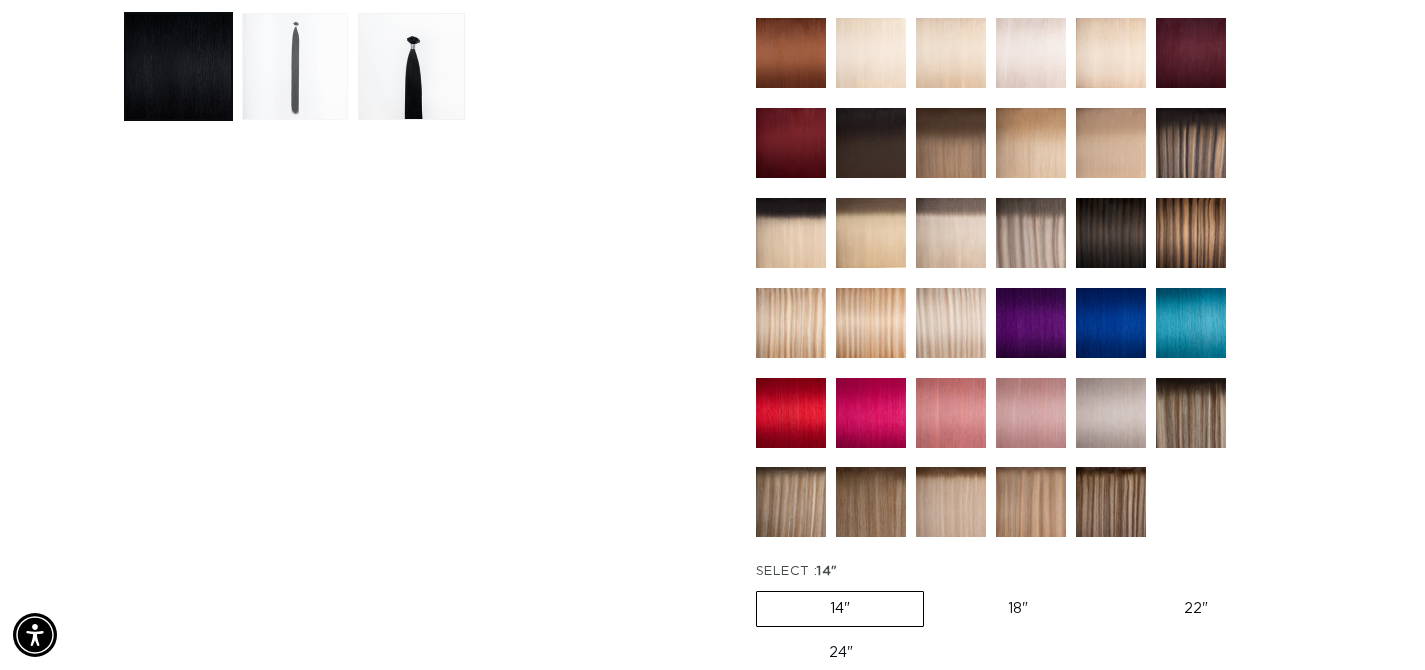 click at bounding box center [295, 66] 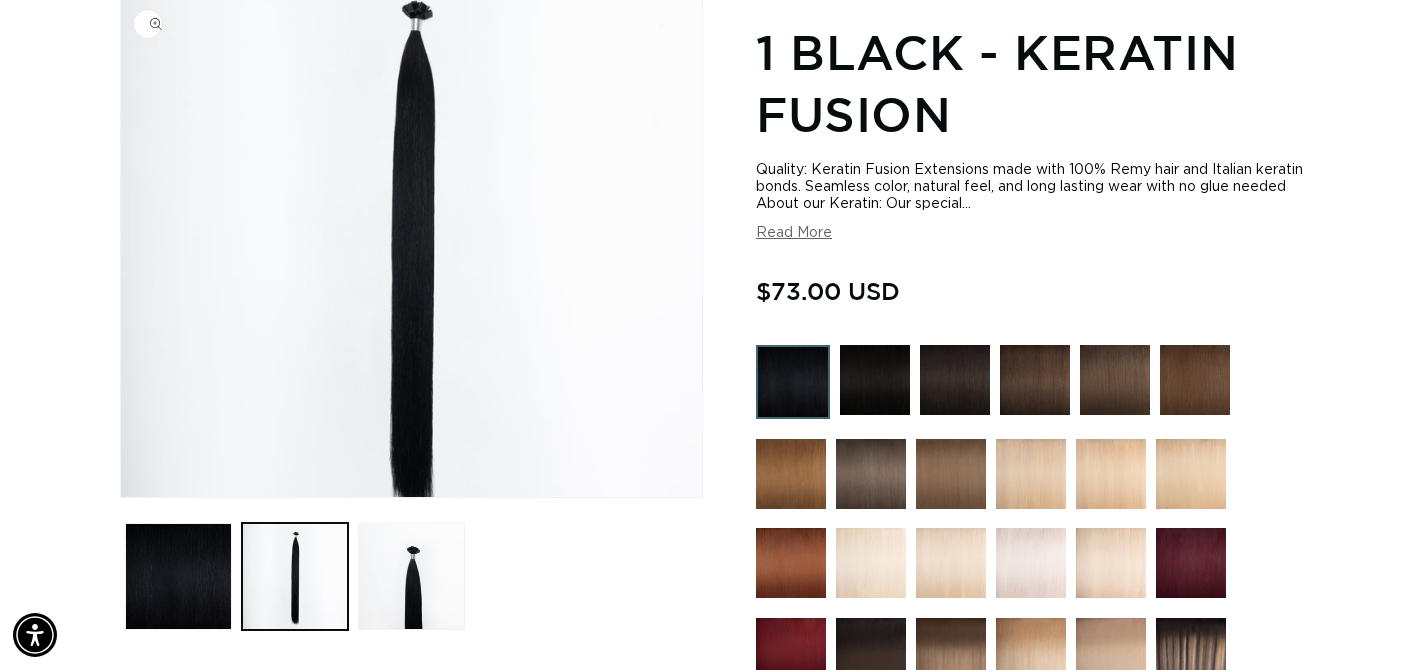 scroll, scrollTop: 276, scrollLeft: 0, axis: vertical 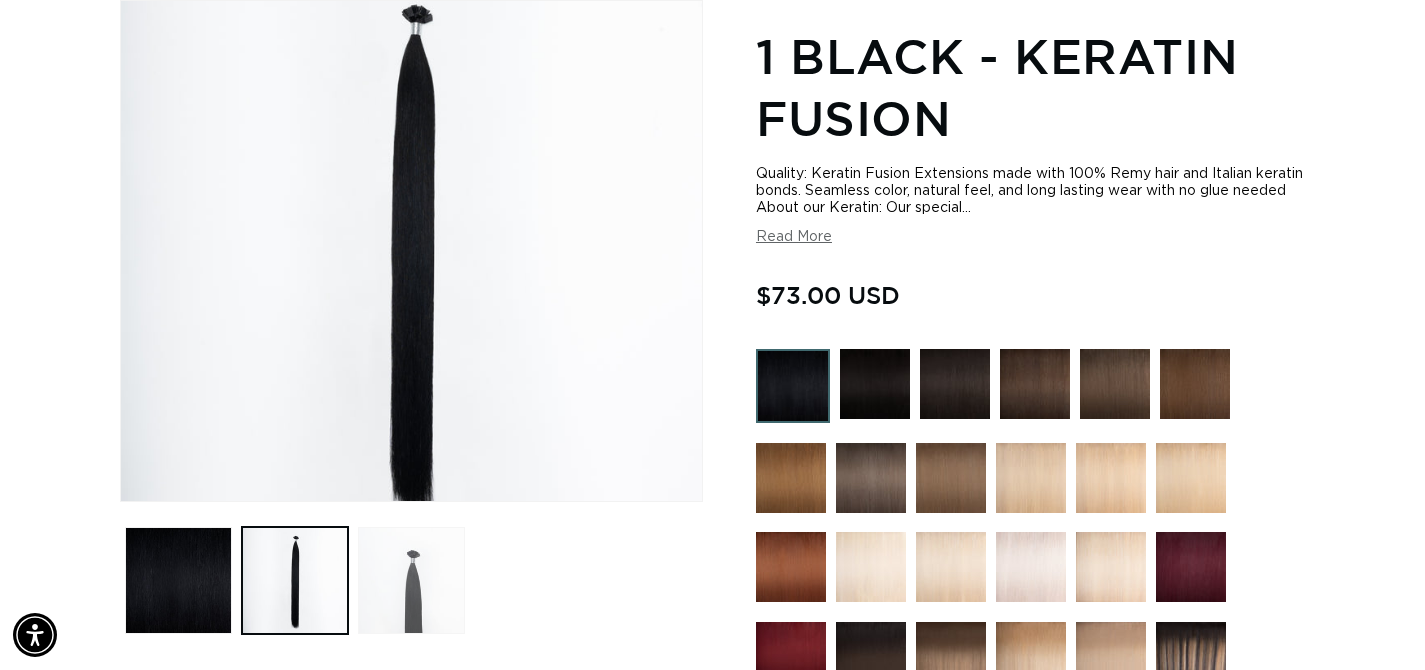 click at bounding box center [411, 580] 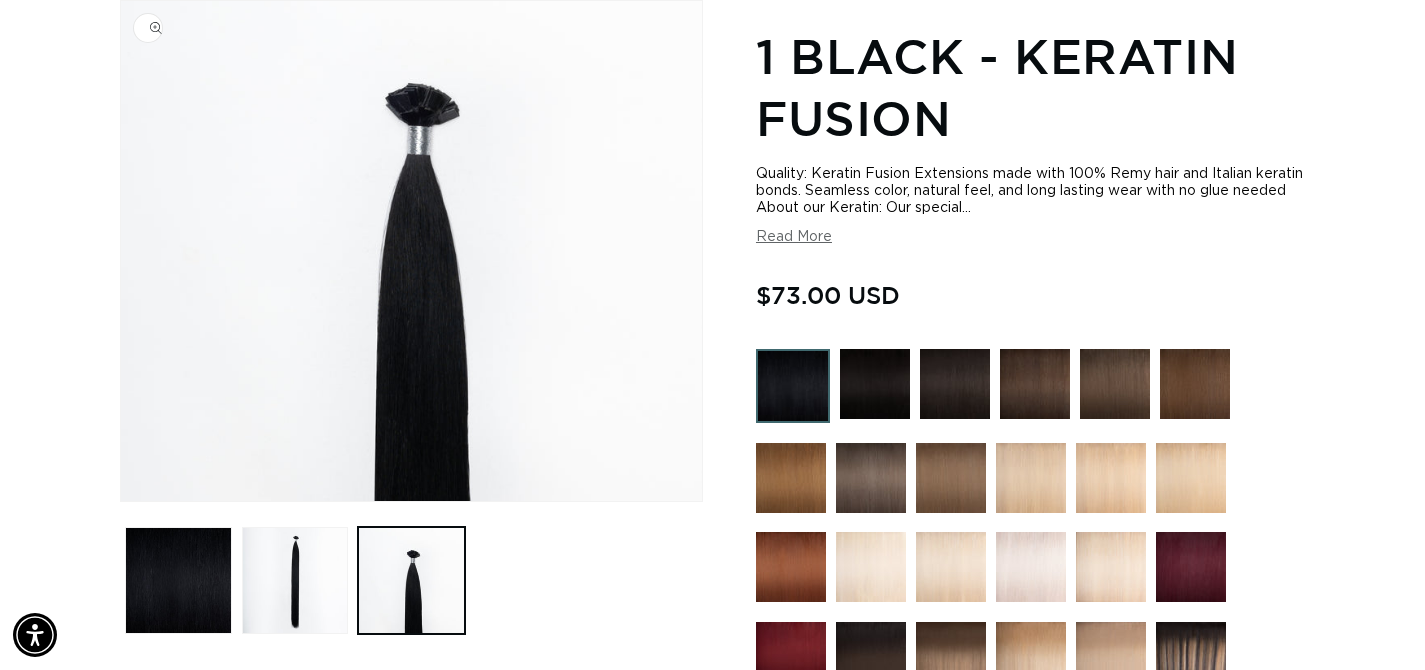 scroll, scrollTop: 0, scrollLeft: 2566, axis: horizontal 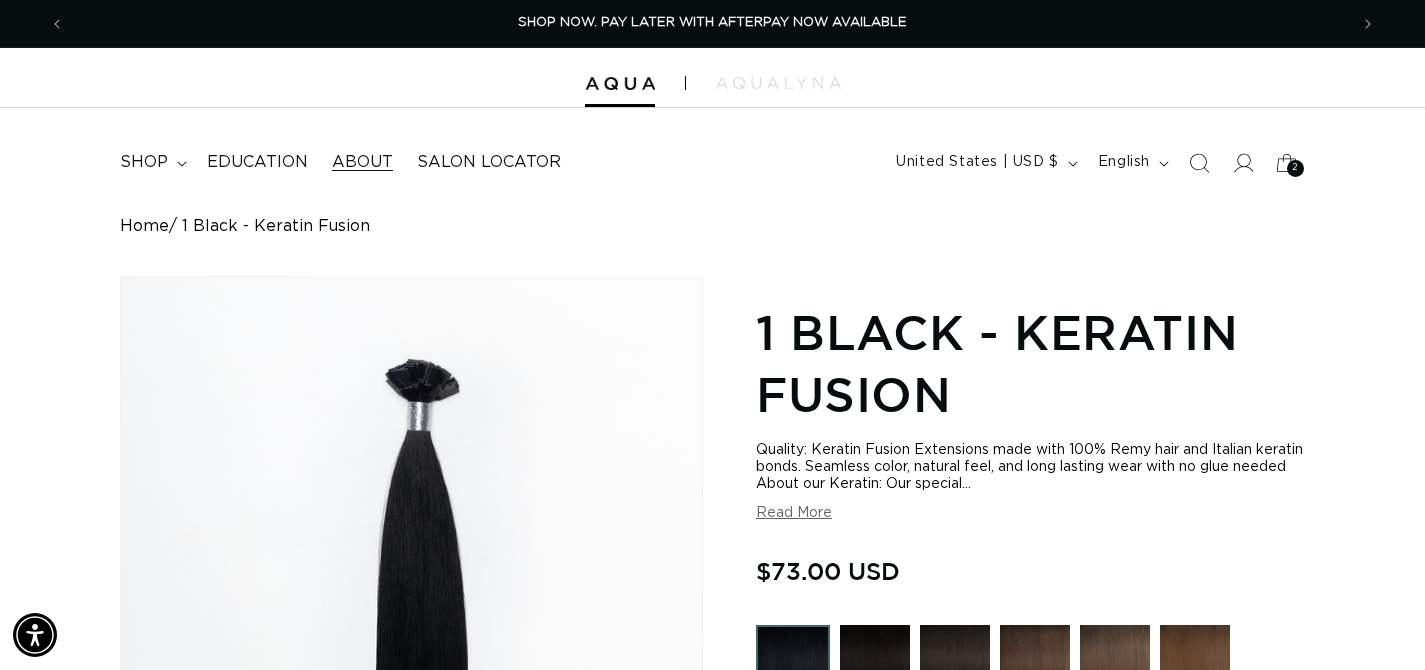 click on "About" at bounding box center [362, 162] 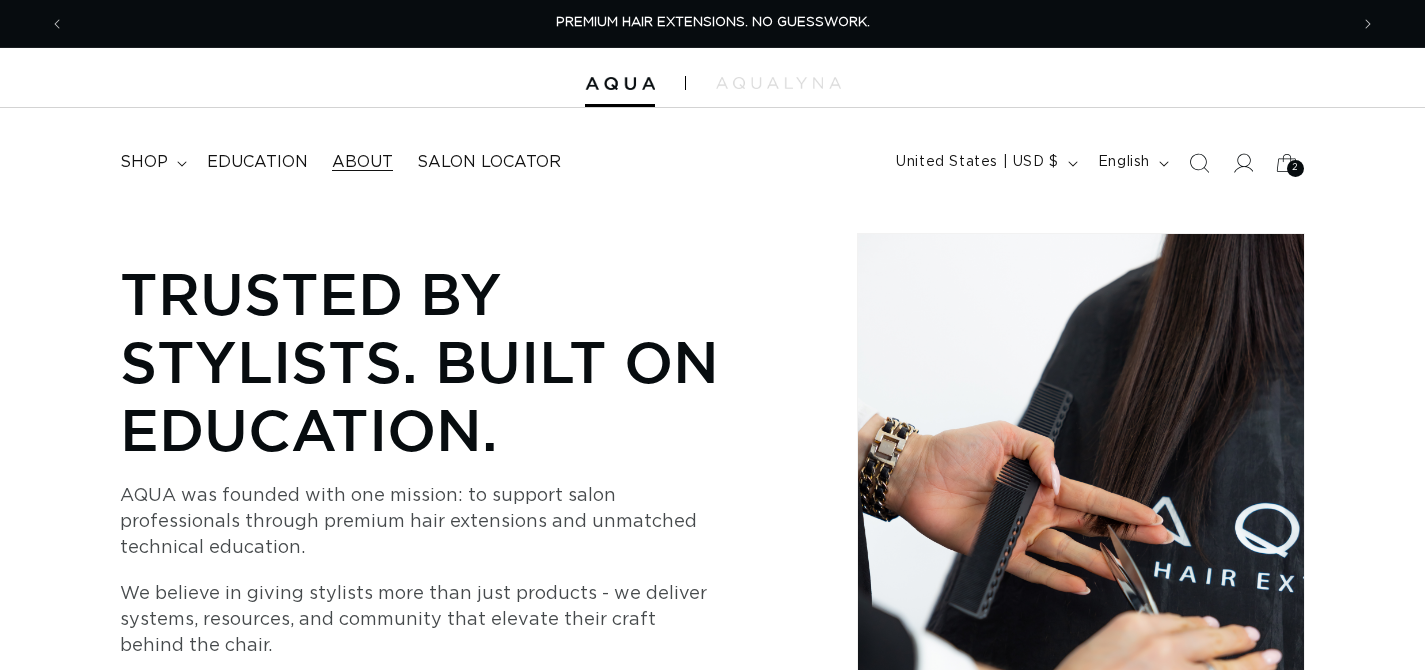 scroll, scrollTop: 0, scrollLeft: 0, axis: both 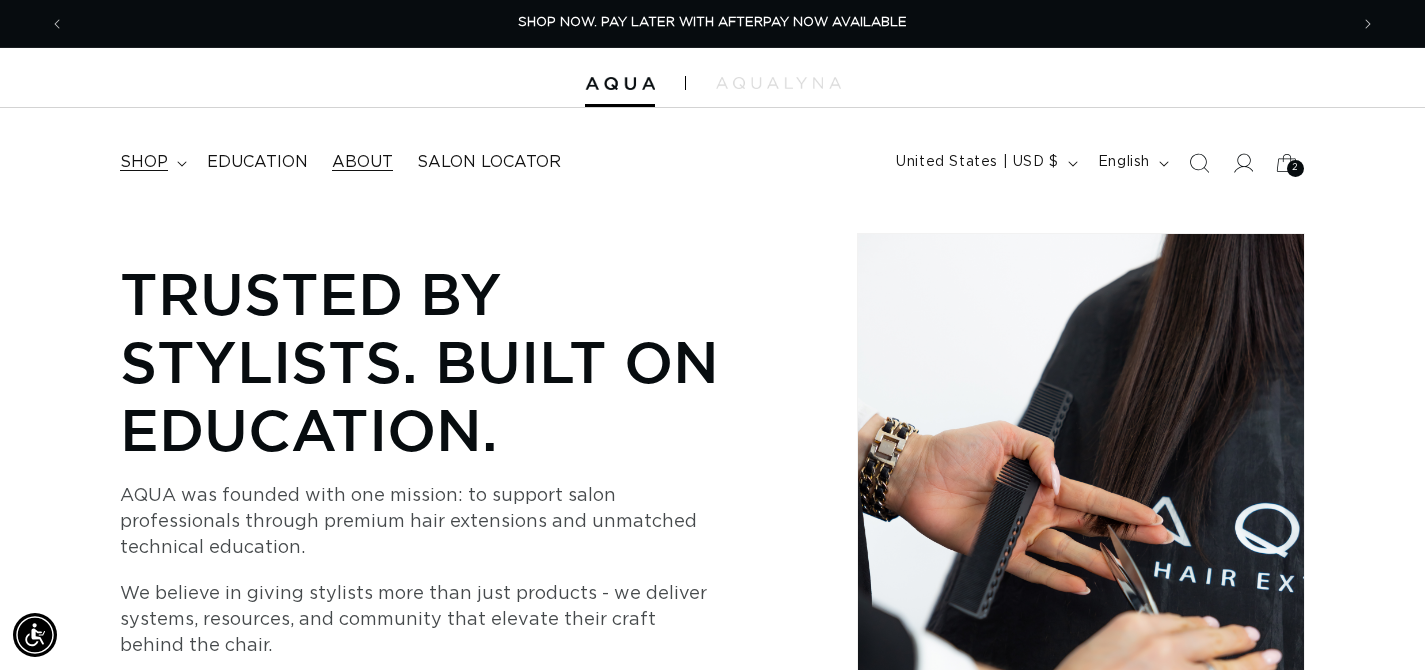 click on "shop" at bounding box center [144, 162] 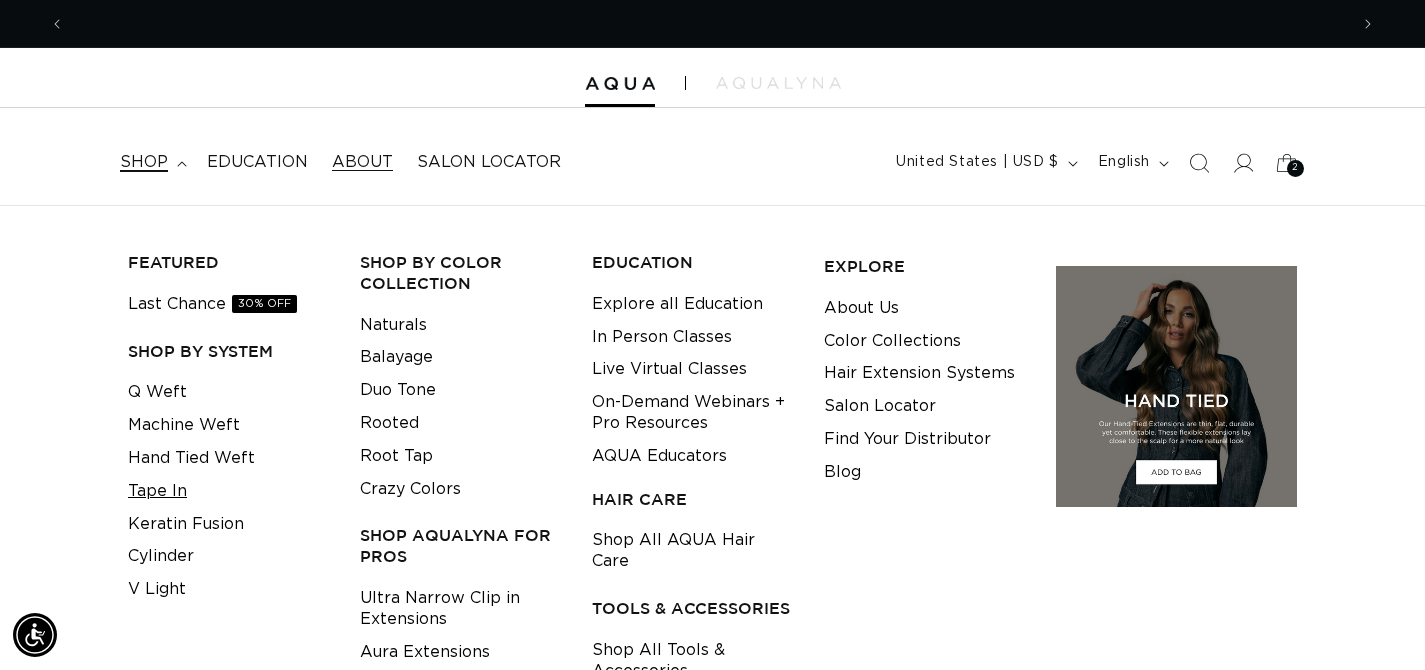 scroll, scrollTop: 0, scrollLeft: 2566, axis: horizontal 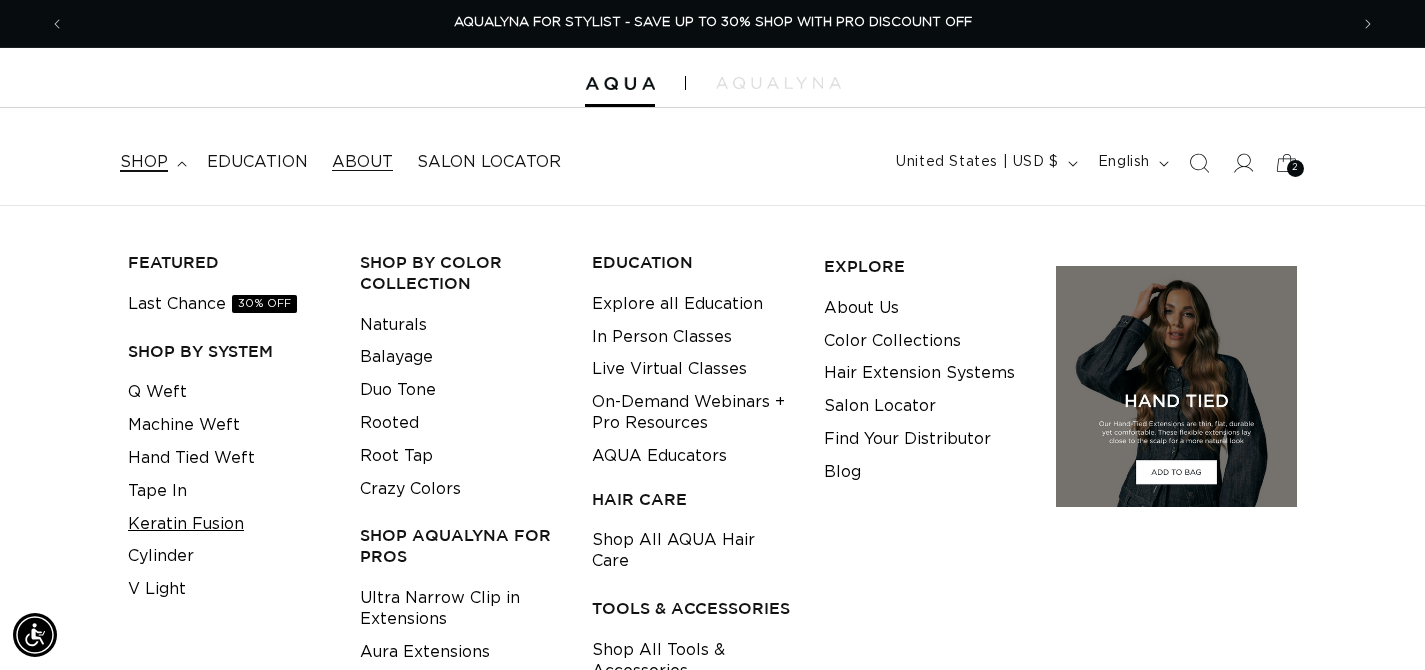 click on "Keratin Fusion" at bounding box center [186, 524] 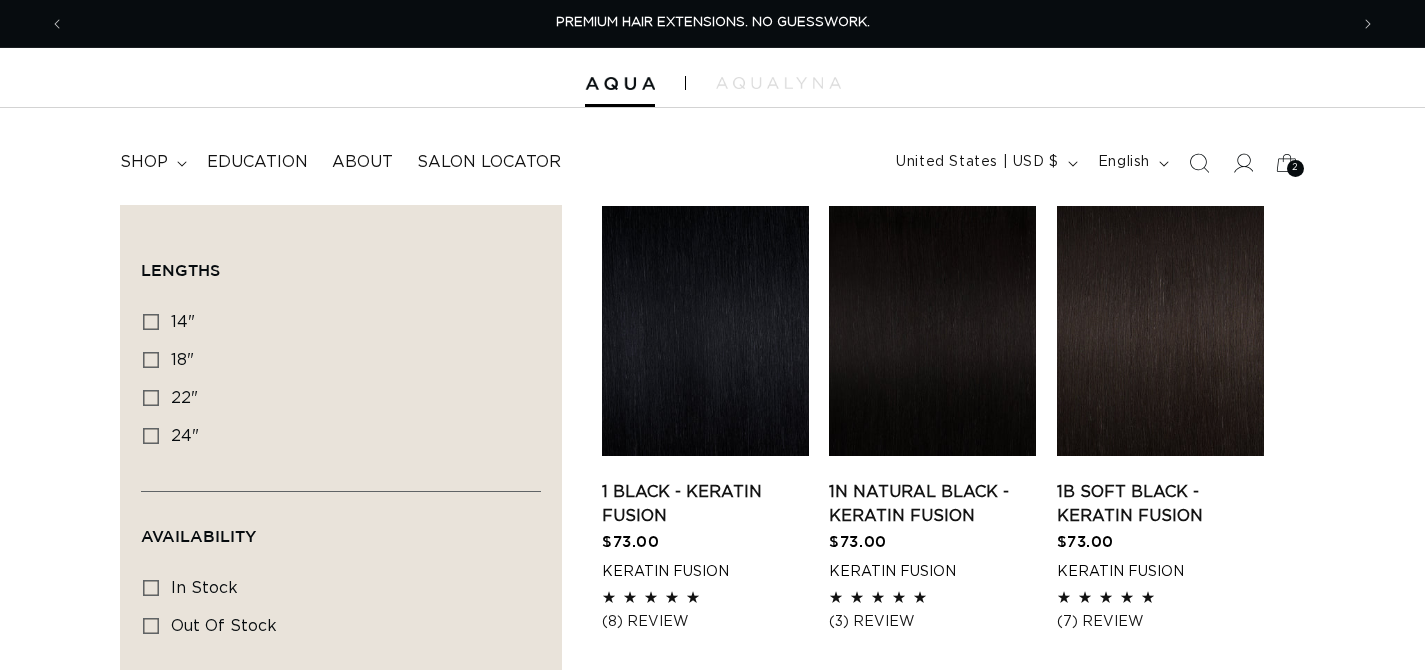 scroll, scrollTop: 0, scrollLeft: 0, axis: both 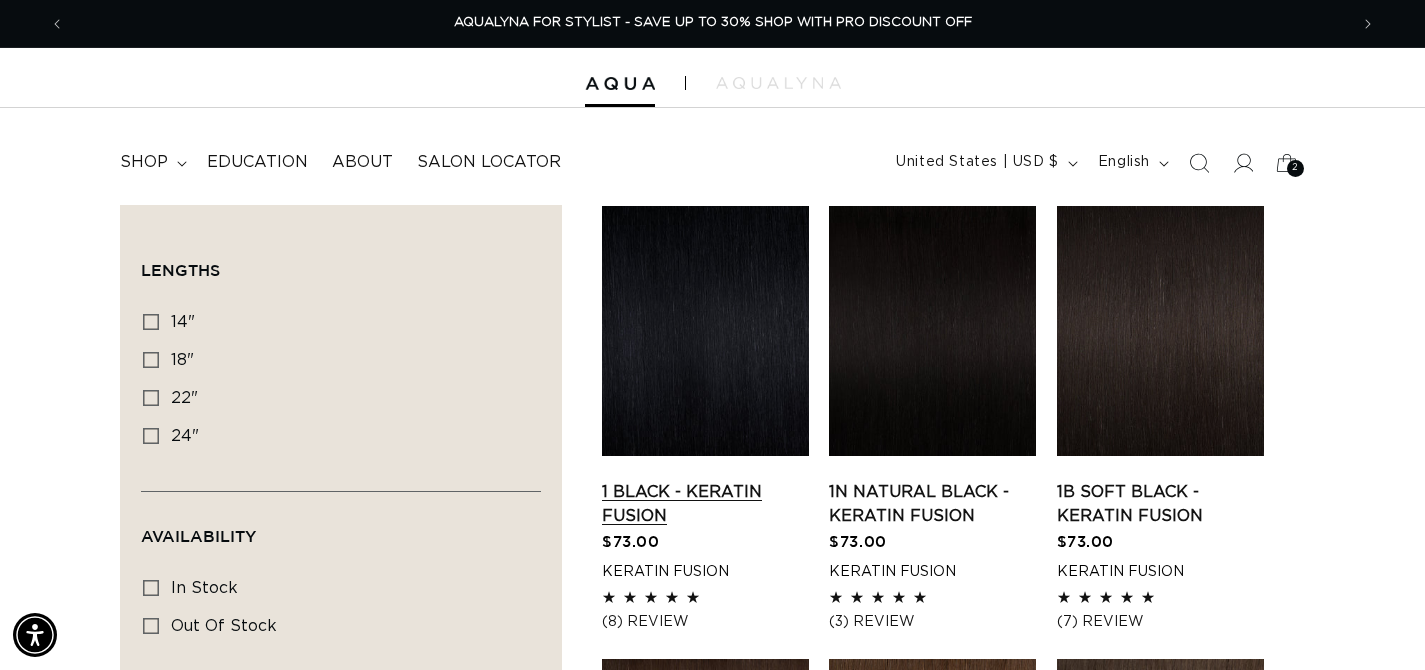 click on "1 Black - Keratin Fusion" at bounding box center [705, 504] 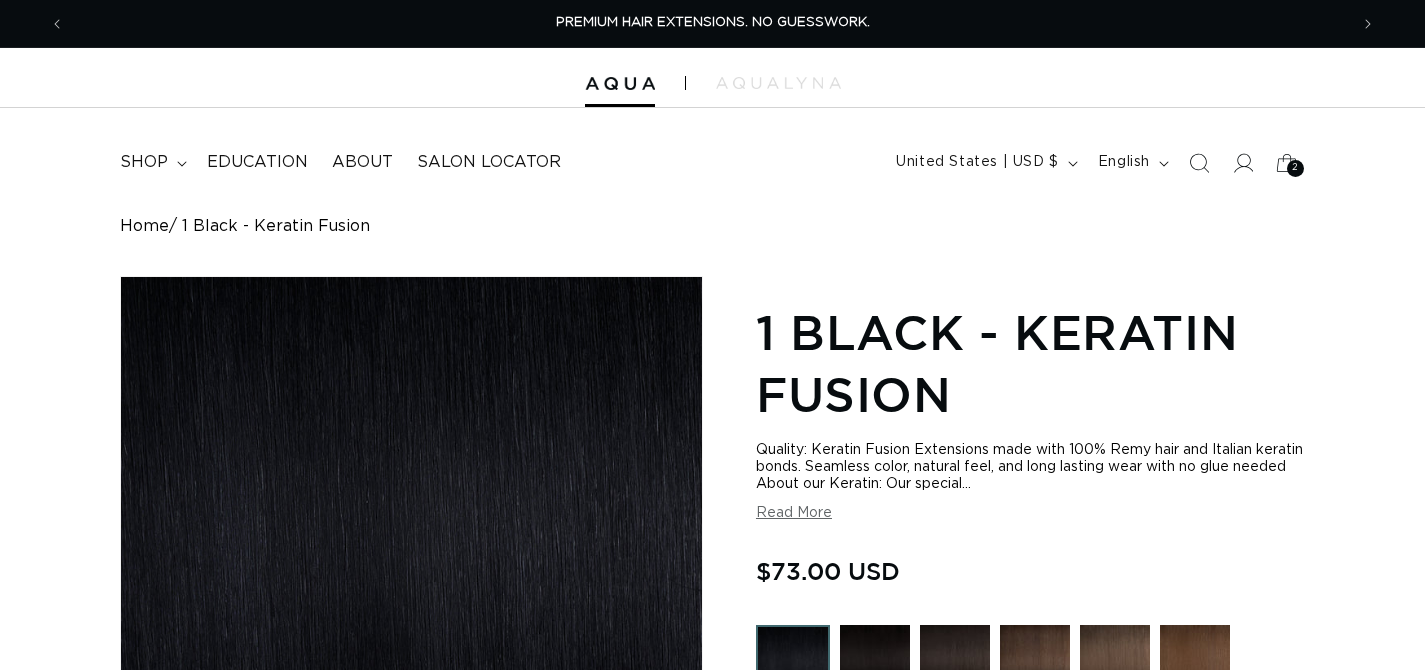 scroll, scrollTop: 0, scrollLeft: 0, axis: both 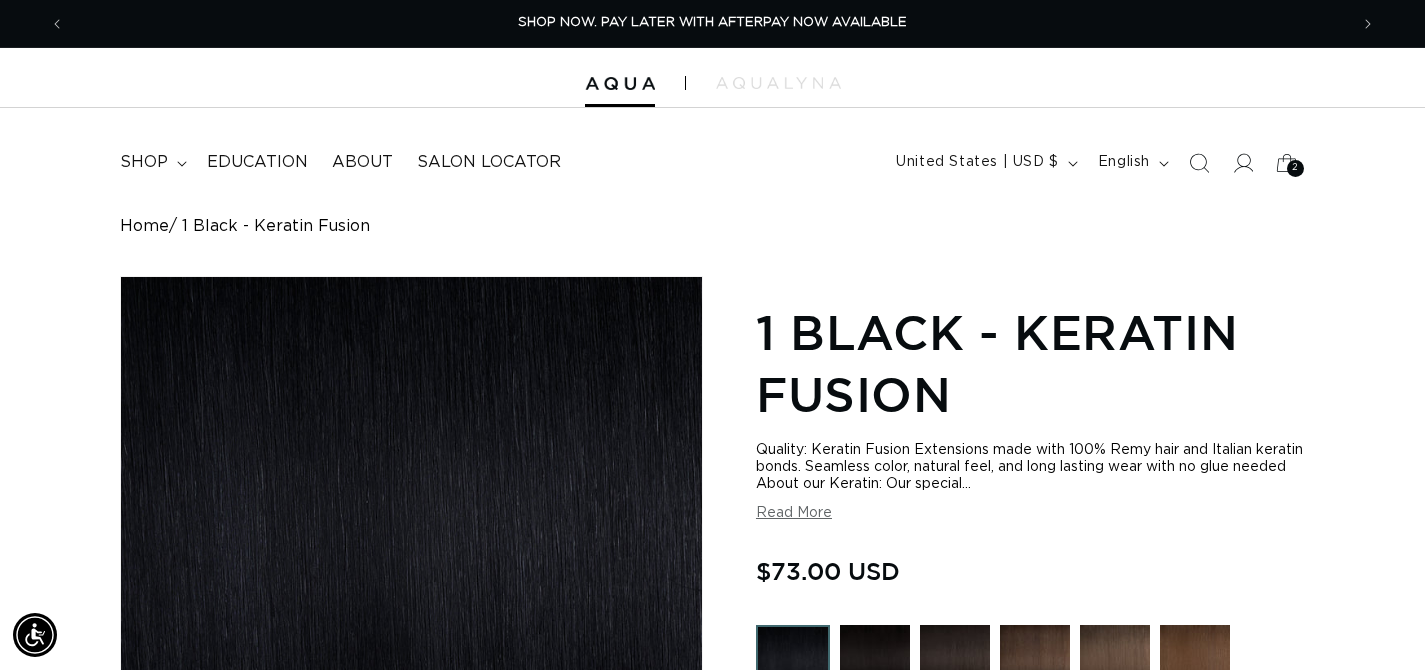 click on "Read More" at bounding box center [794, 513] 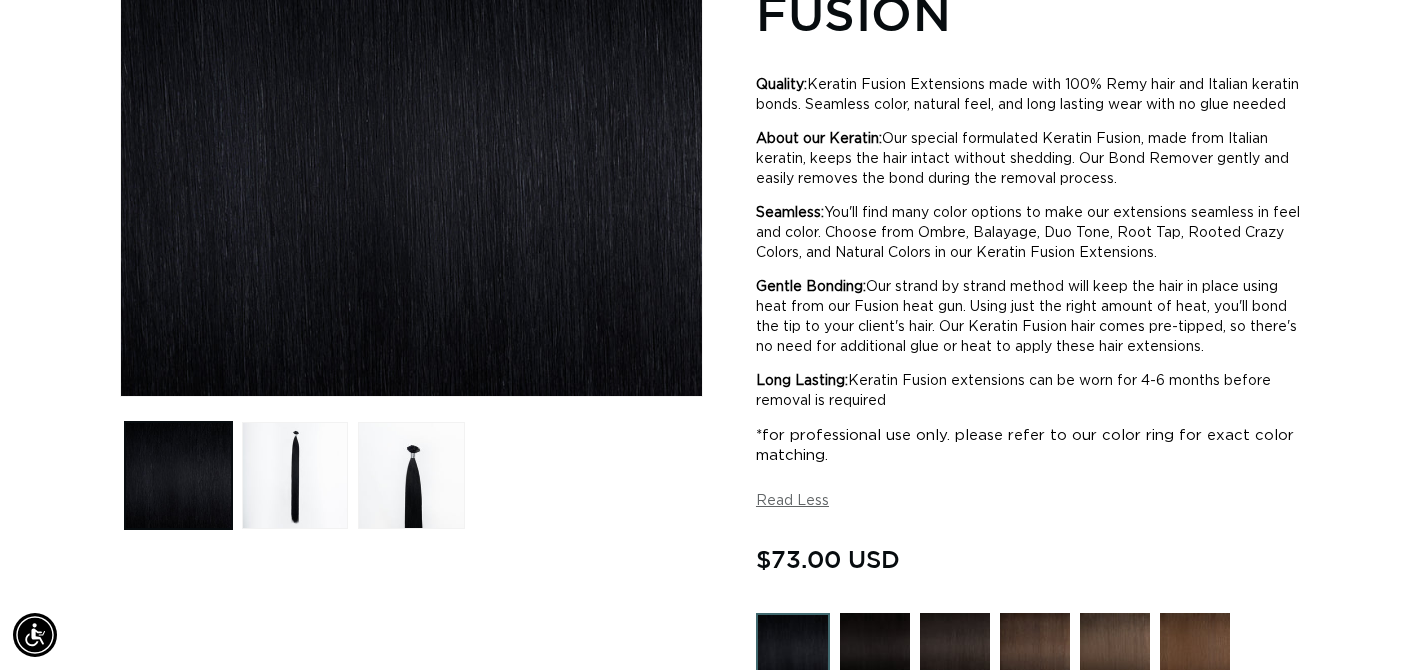 scroll, scrollTop: 372, scrollLeft: 0, axis: vertical 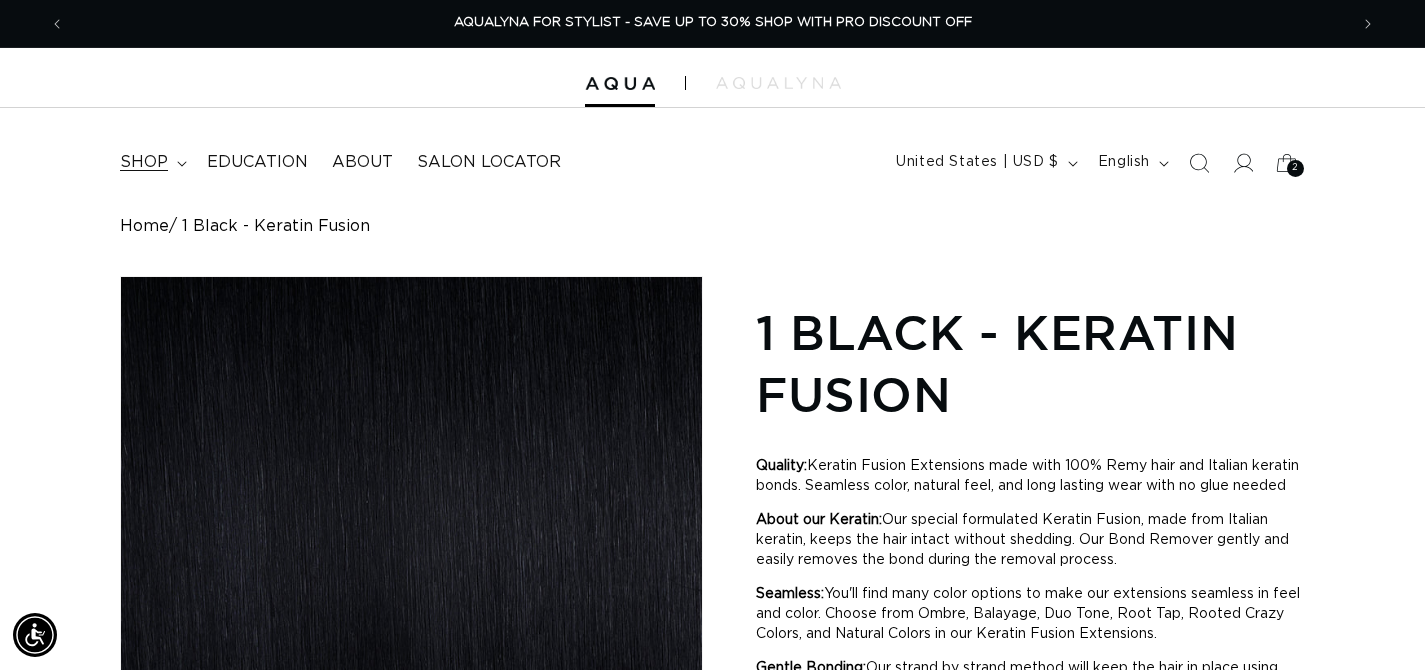 click on "shop" at bounding box center [151, 162] 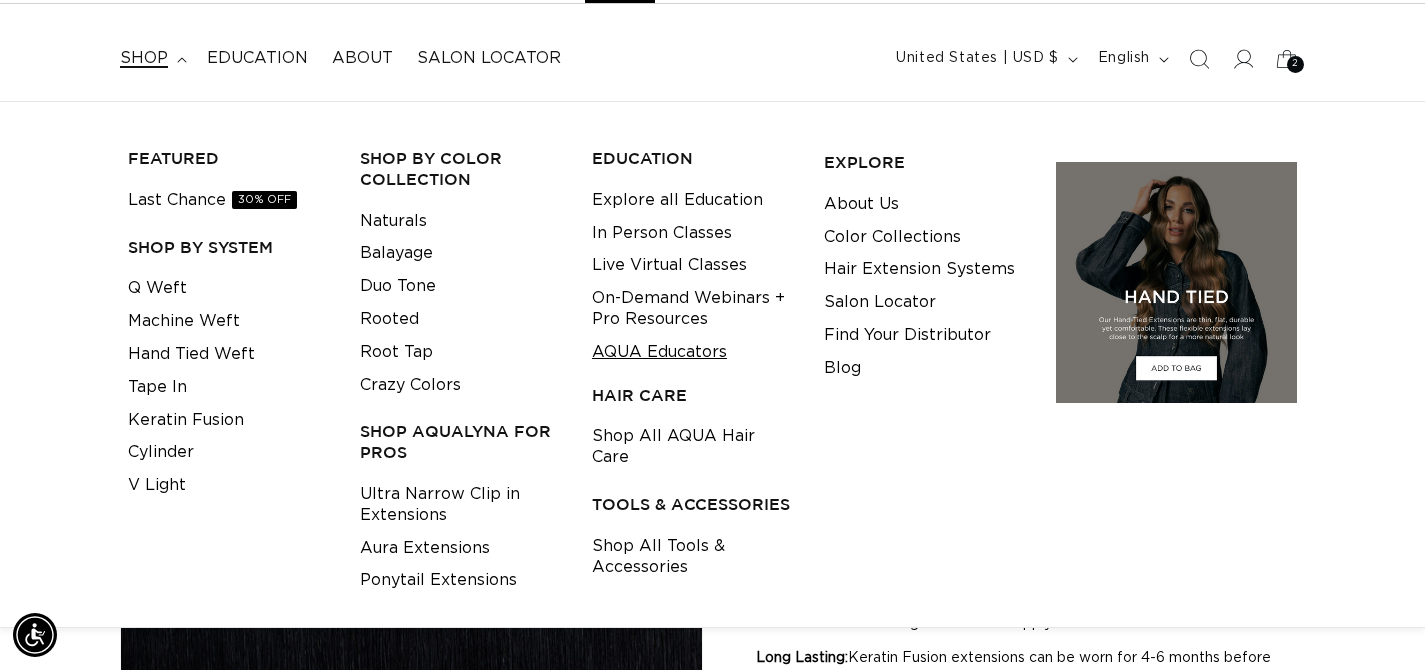 scroll, scrollTop: 113, scrollLeft: 0, axis: vertical 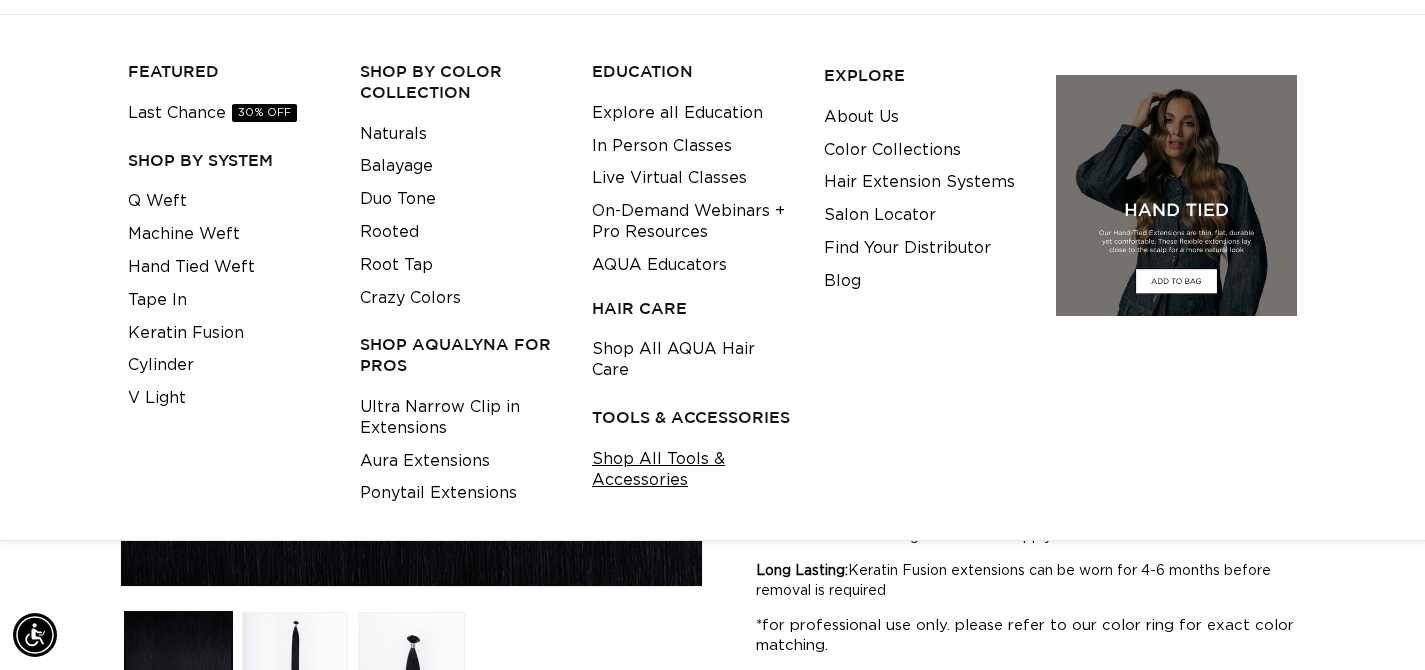 click on "Shop All Tools & Accessories" at bounding box center (692, 470) 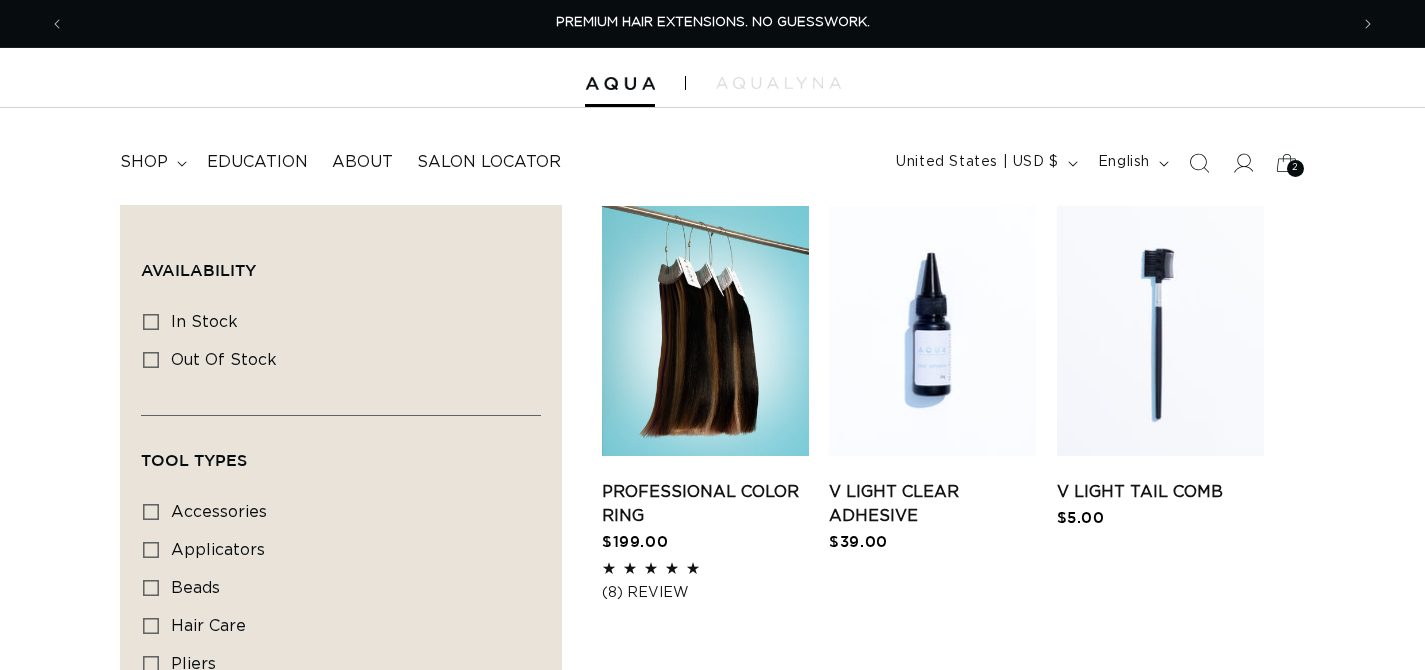 scroll, scrollTop: 0, scrollLeft: 0, axis: both 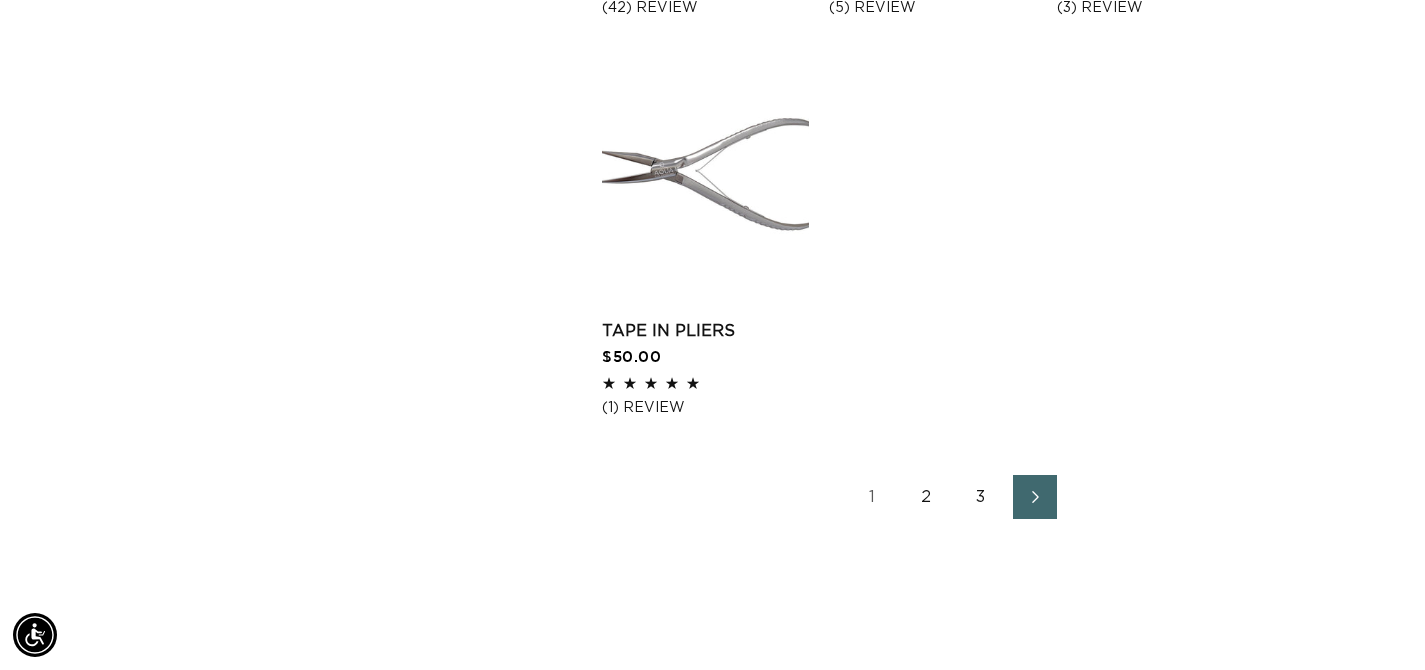 click on "2" at bounding box center (927, 497) 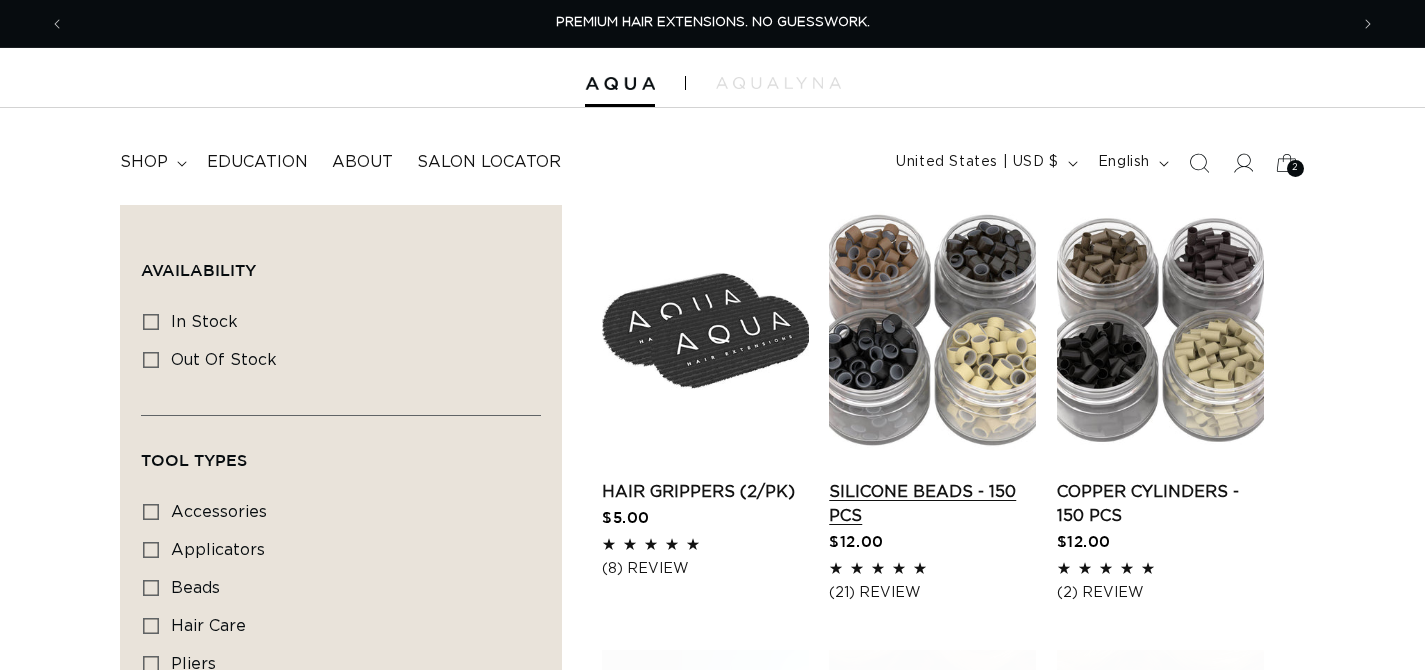 scroll, scrollTop: 0, scrollLeft: 0, axis: both 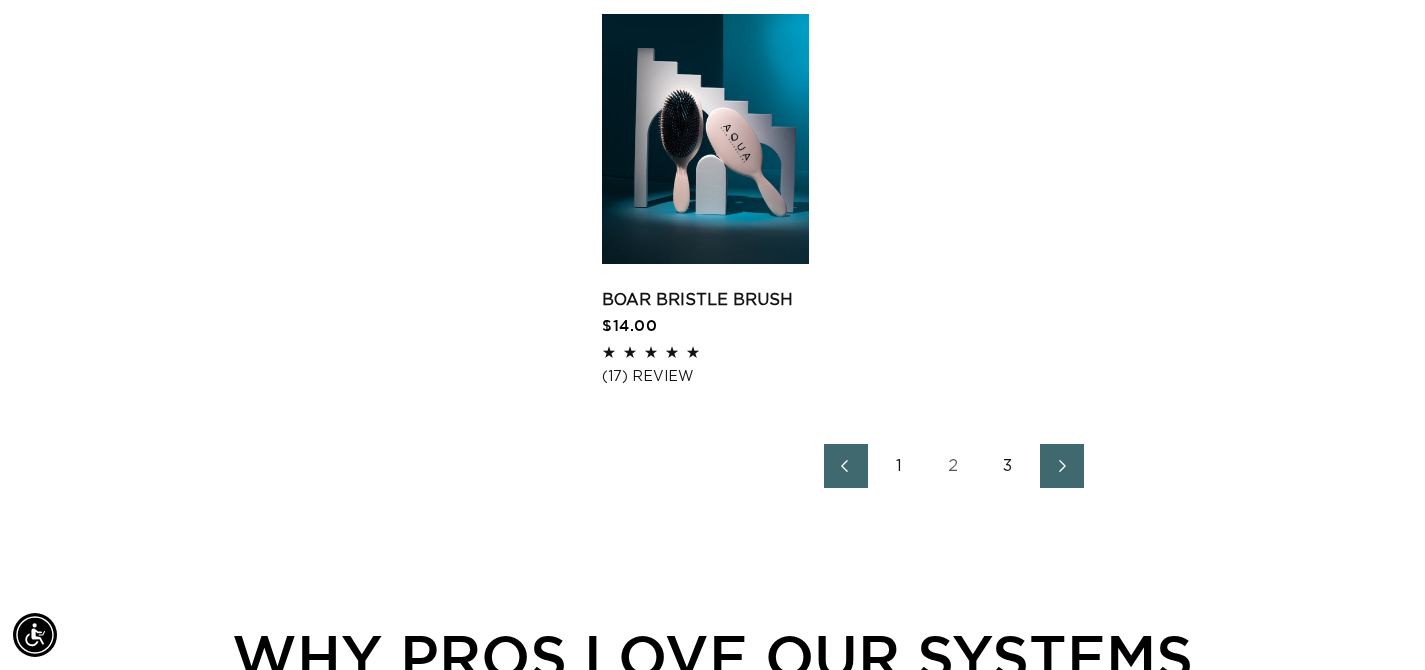 click on "3" at bounding box center (1008, 466) 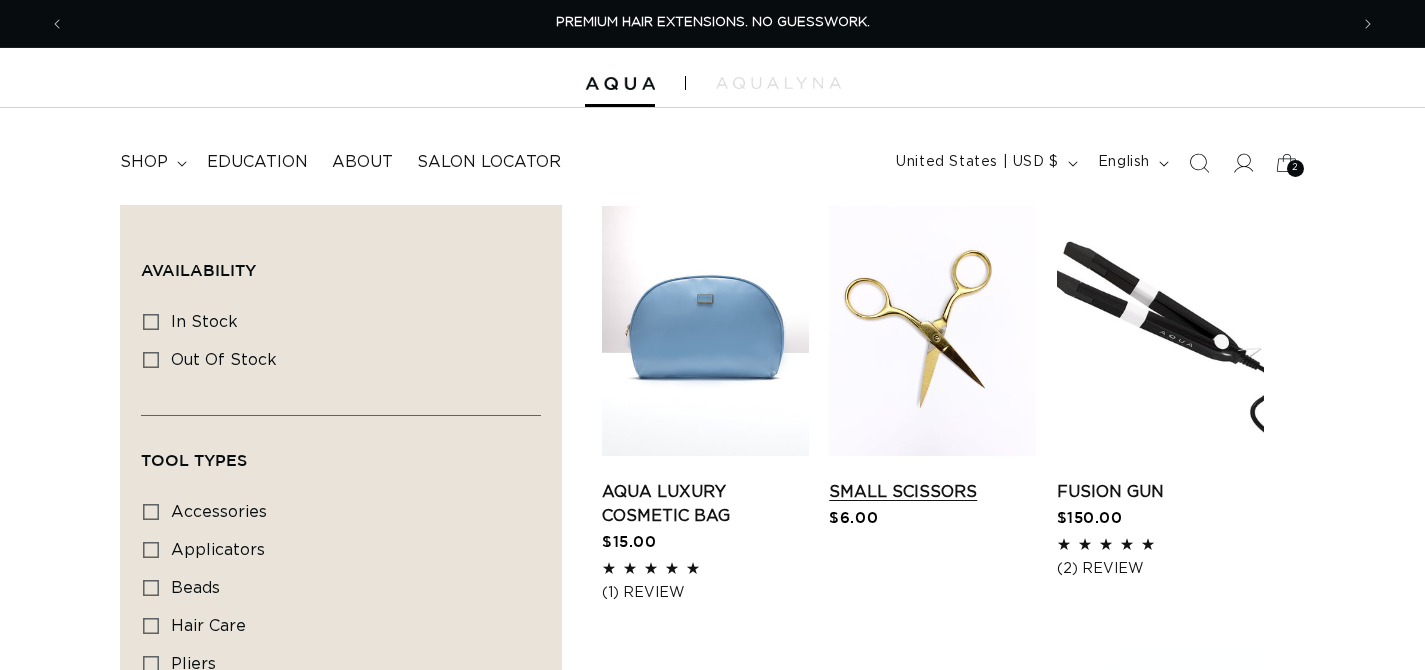 scroll, scrollTop: 0, scrollLeft: 0, axis: both 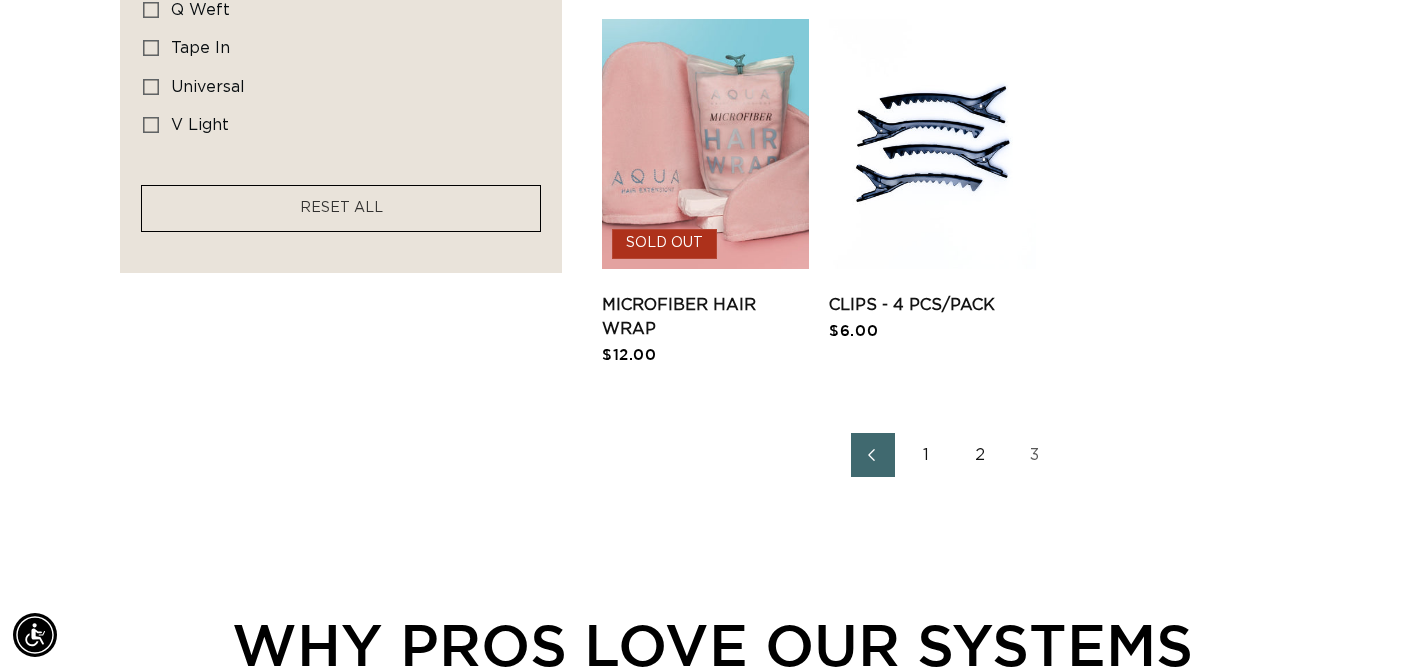 click on "1" at bounding box center (927, 455) 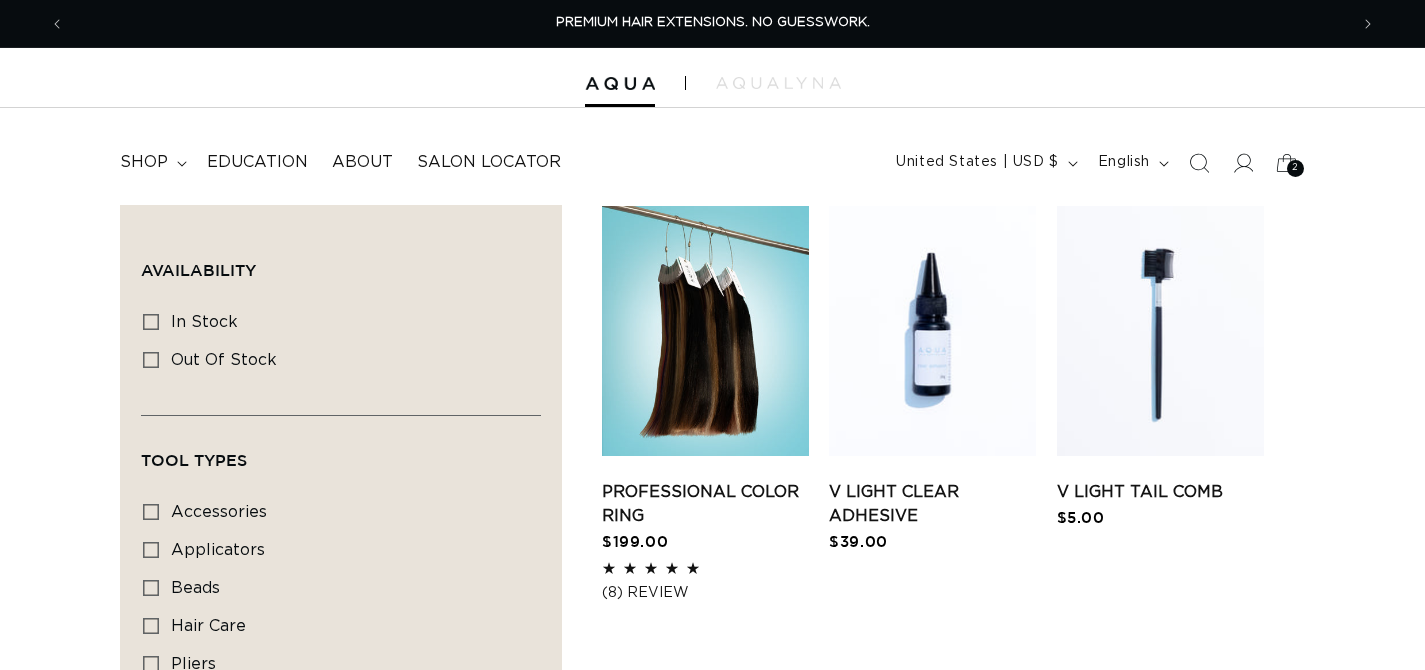 scroll, scrollTop: 0, scrollLeft: 0, axis: both 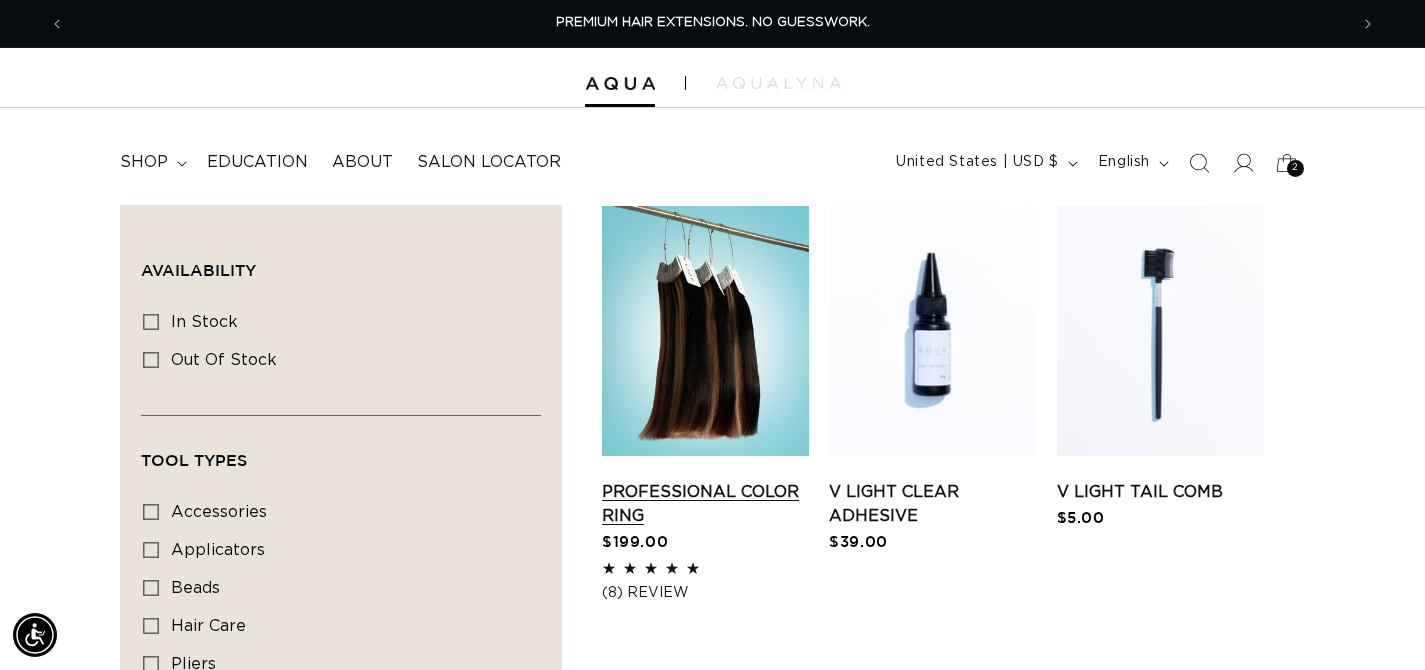 click on "Professional Color Ring" at bounding box center (705, 504) 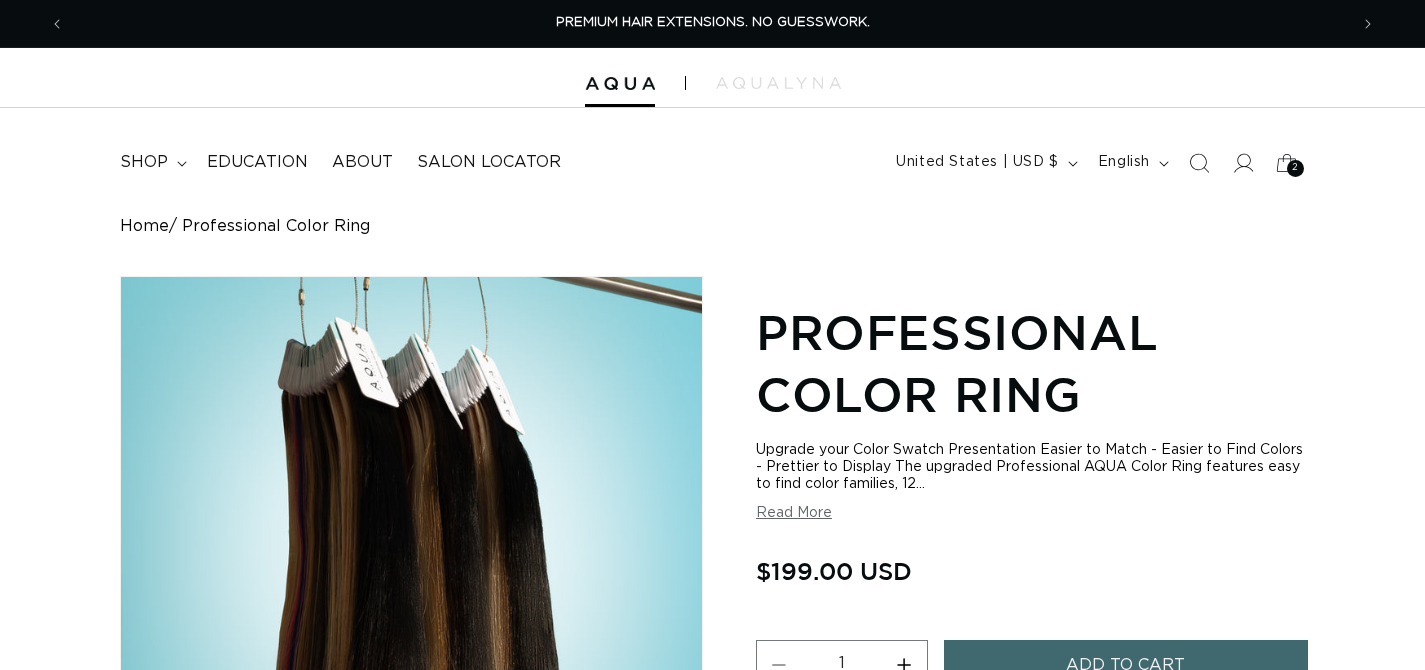 scroll, scrollTop: 0, scrollLeft: 0, axis: both 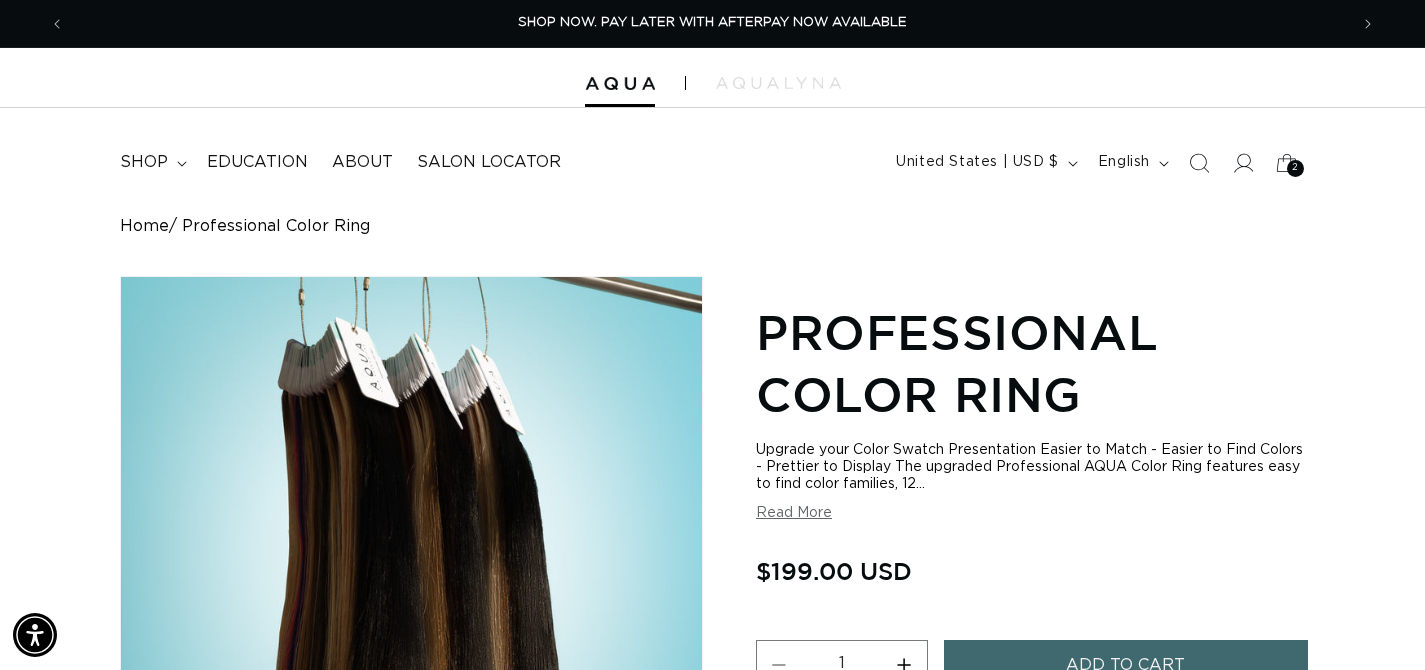 click on "Read More" at bounding box center (794, 513) 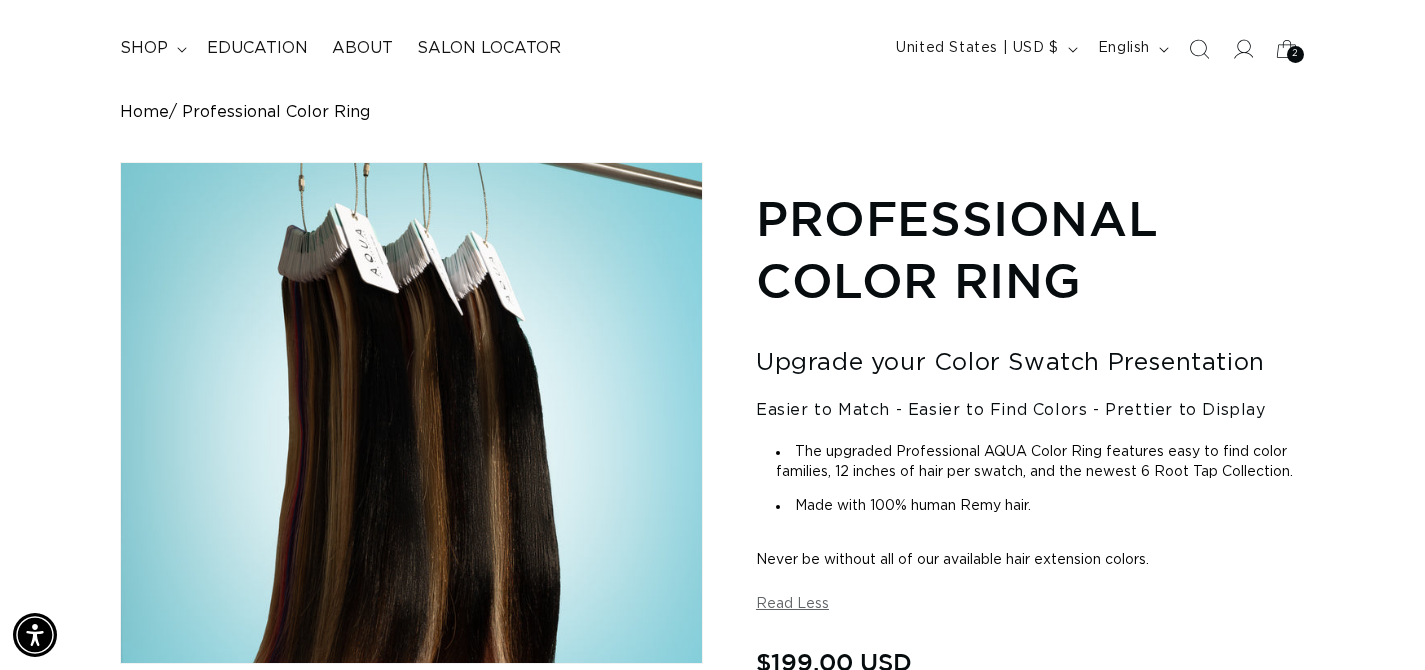 scroll, scrollTop: 188, scrollLeft: 0, axis: vertical 